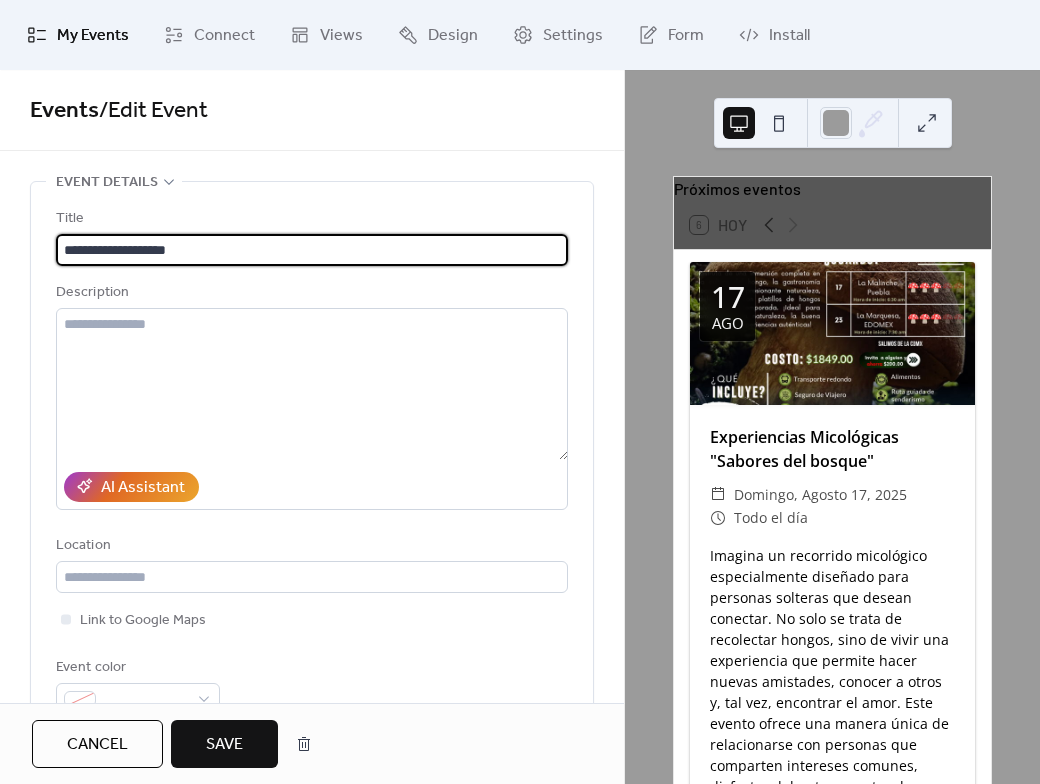 scroll, scrollTop: 0, scrollLeft: 0, axis: both 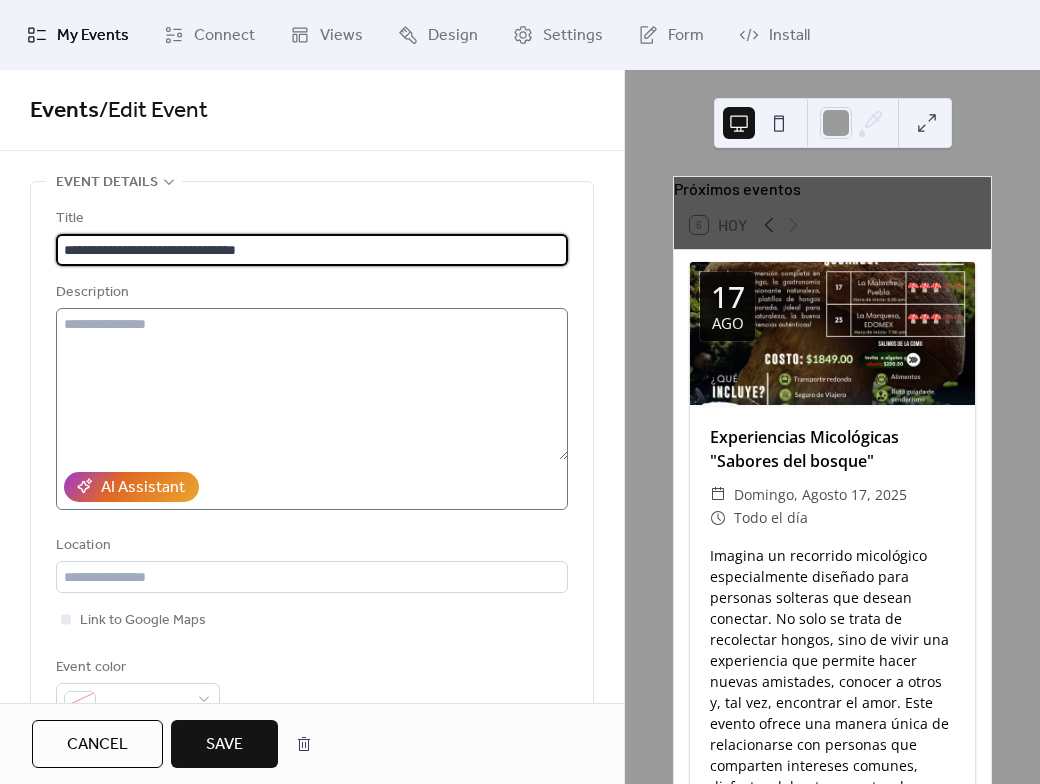 type on "**********" 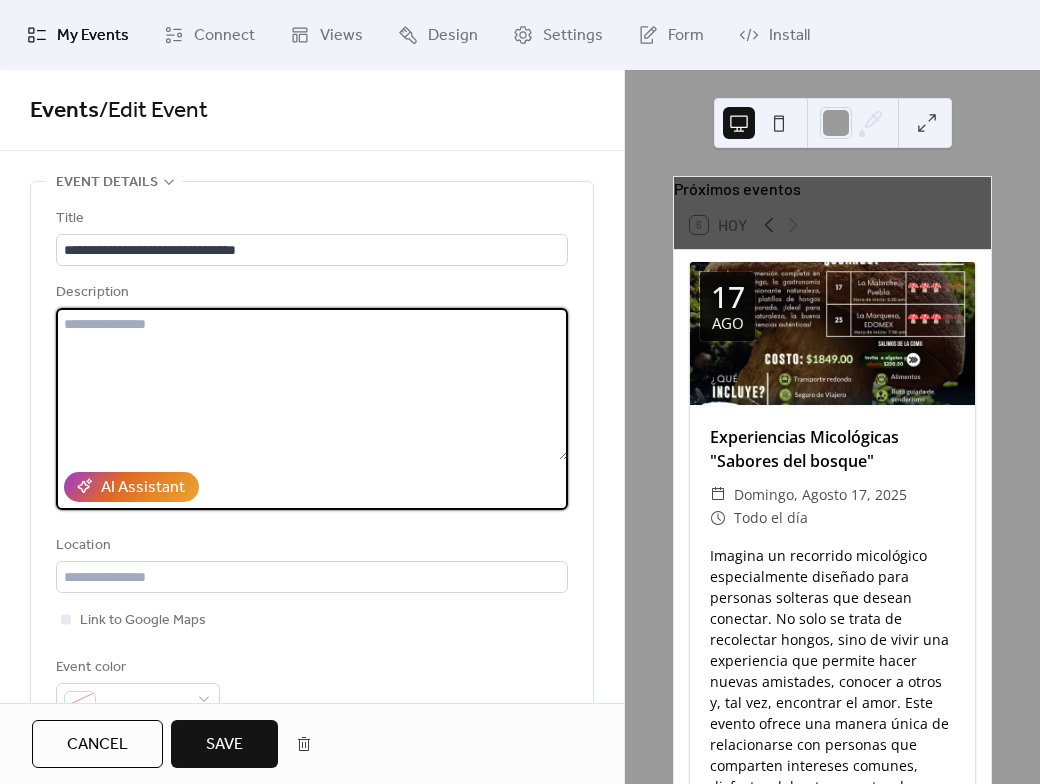 click at bounding box center (312, 384) 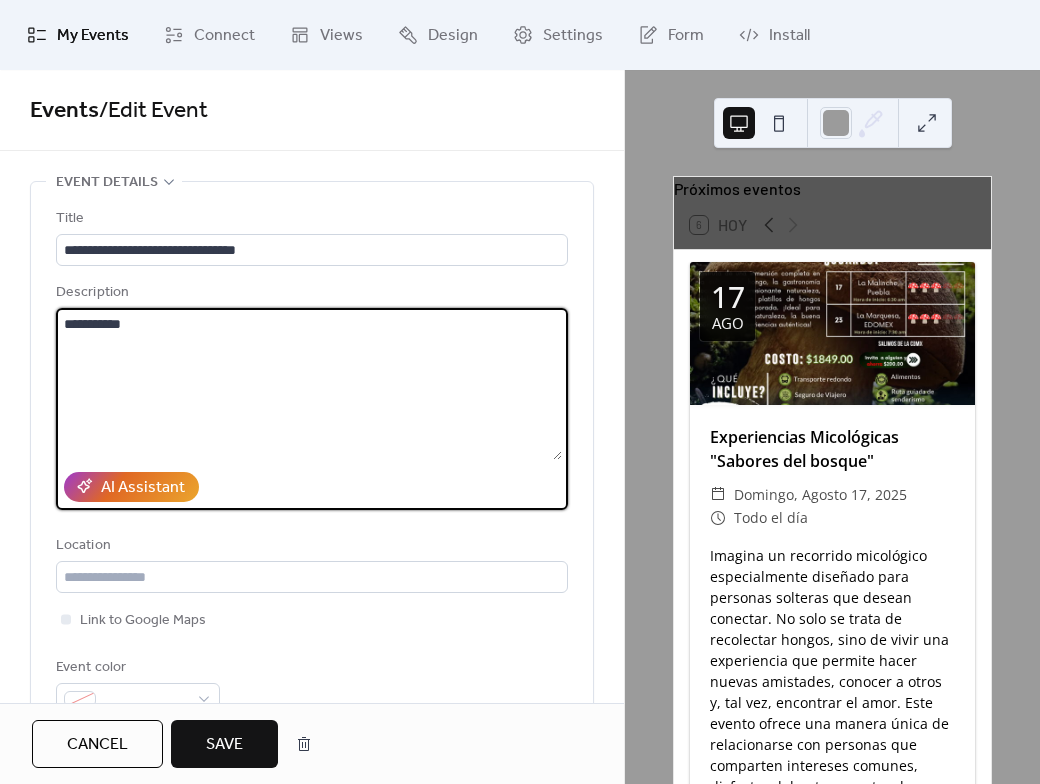 type on "**********" 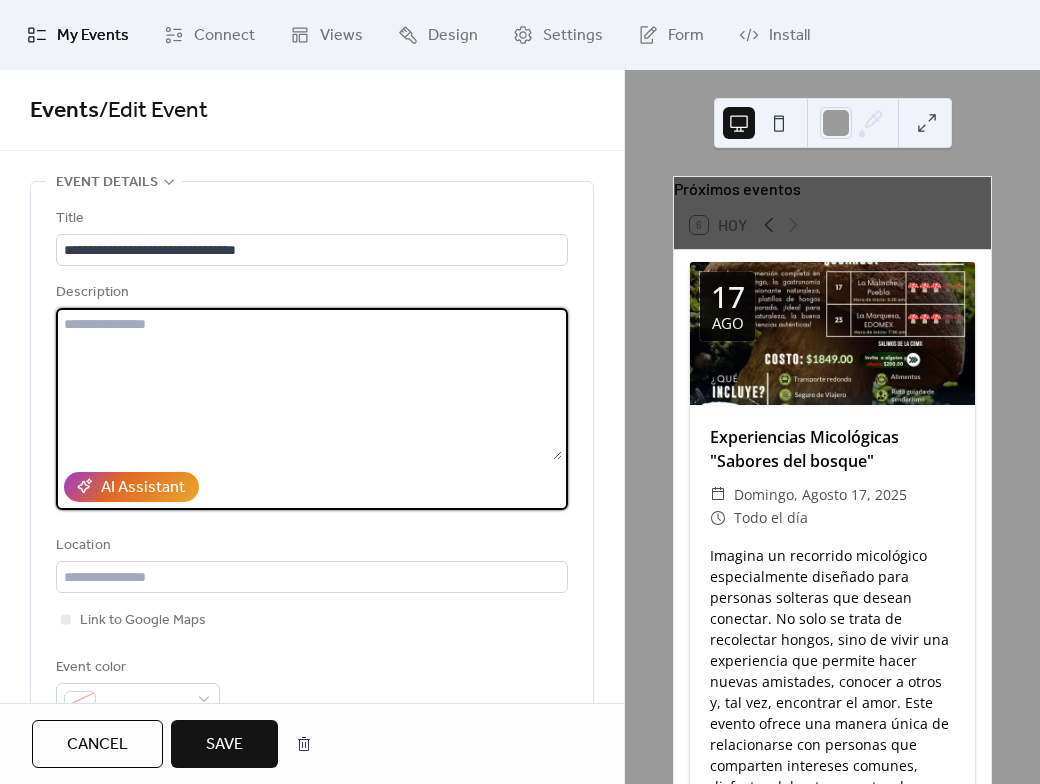 paste on "**********" 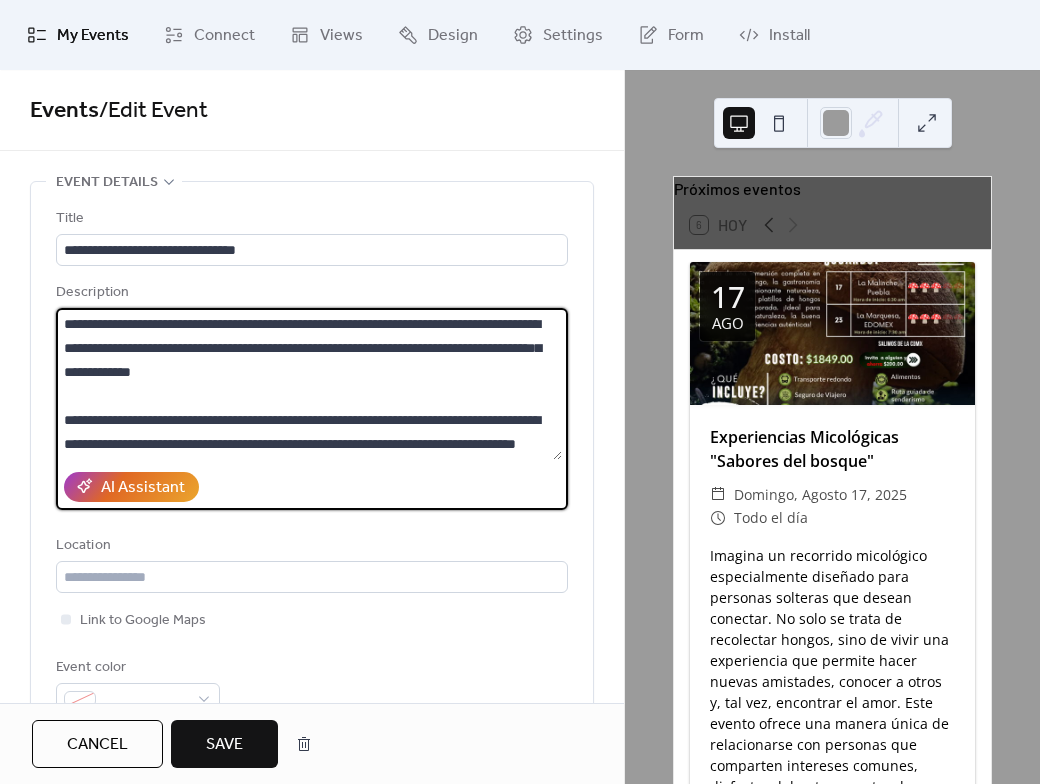 scroll, scrollTop: 21, scrollLeft: 0, axis: vertical 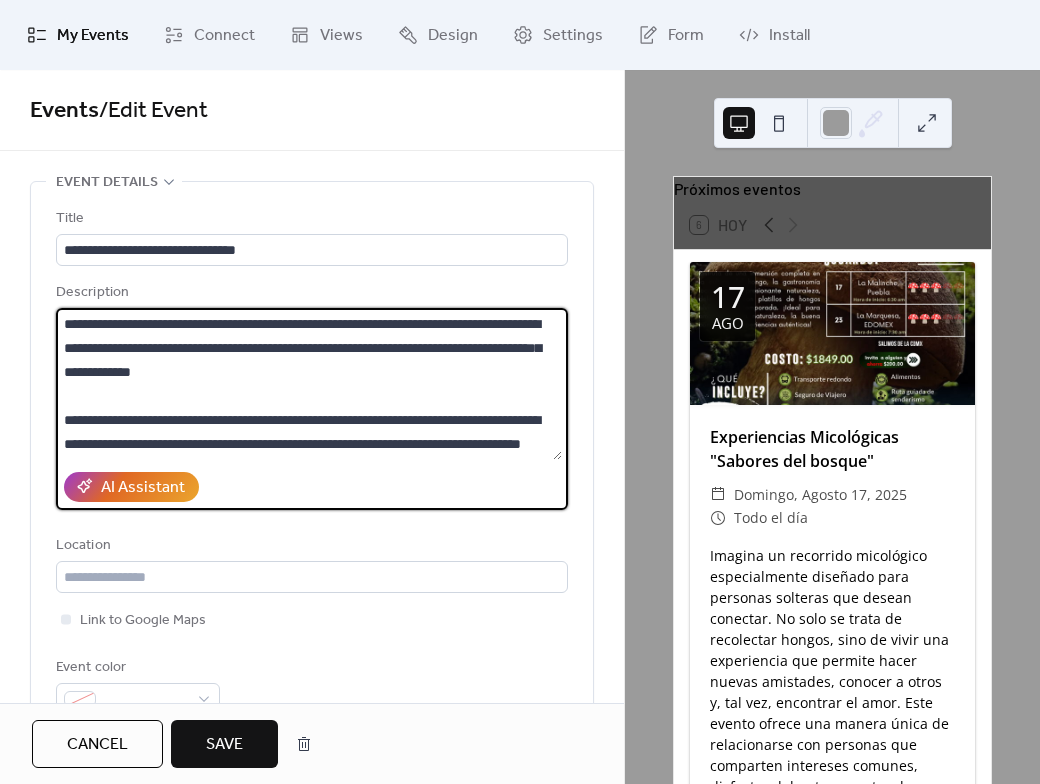 paste on "**********" 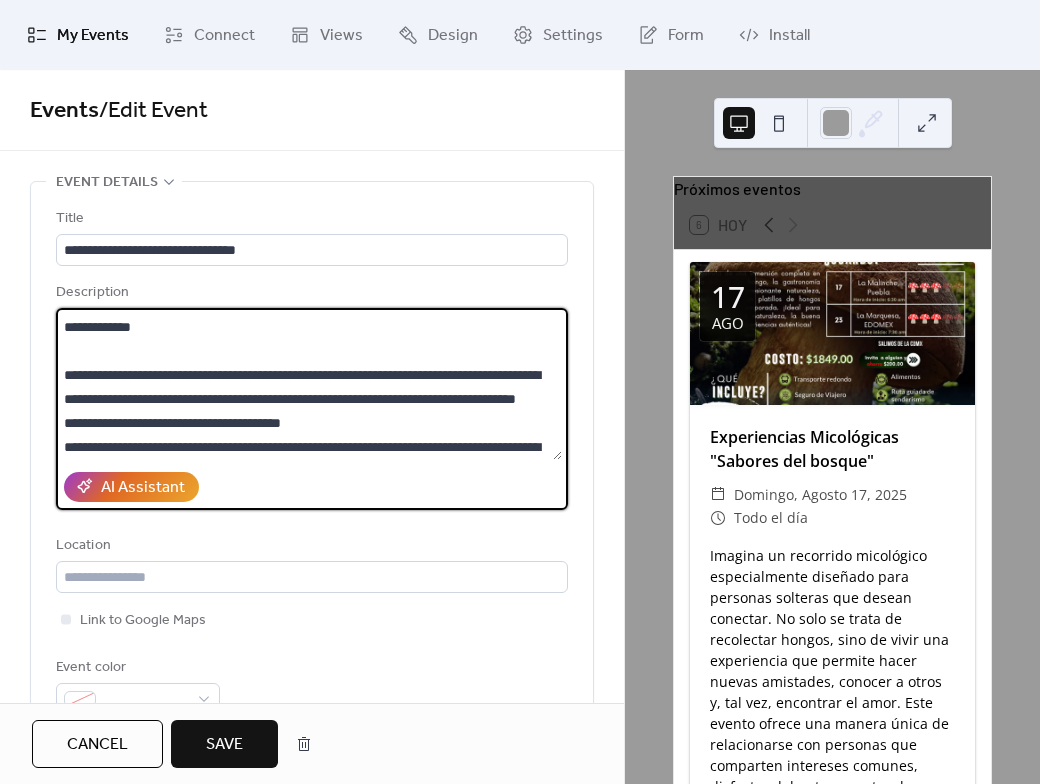 scroll, scrollTop: 117, scrollLeft: 0, axis: vertical 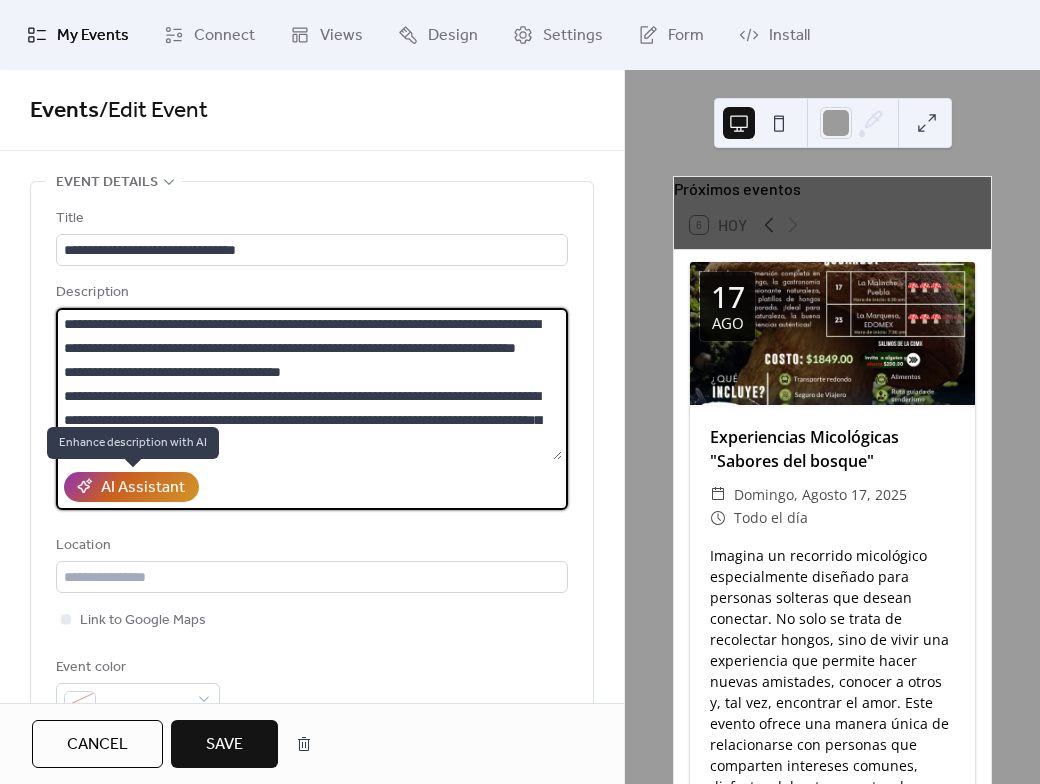 type on "**********" 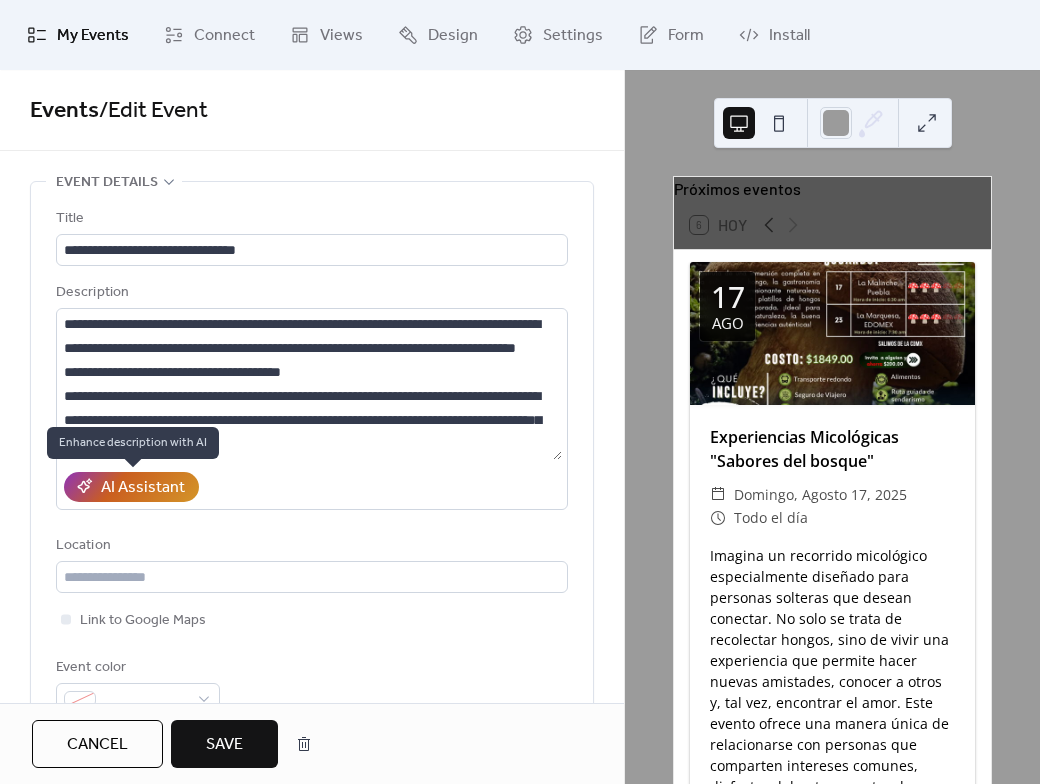 click on "AI Assistant" at bounding box center [143, 488] 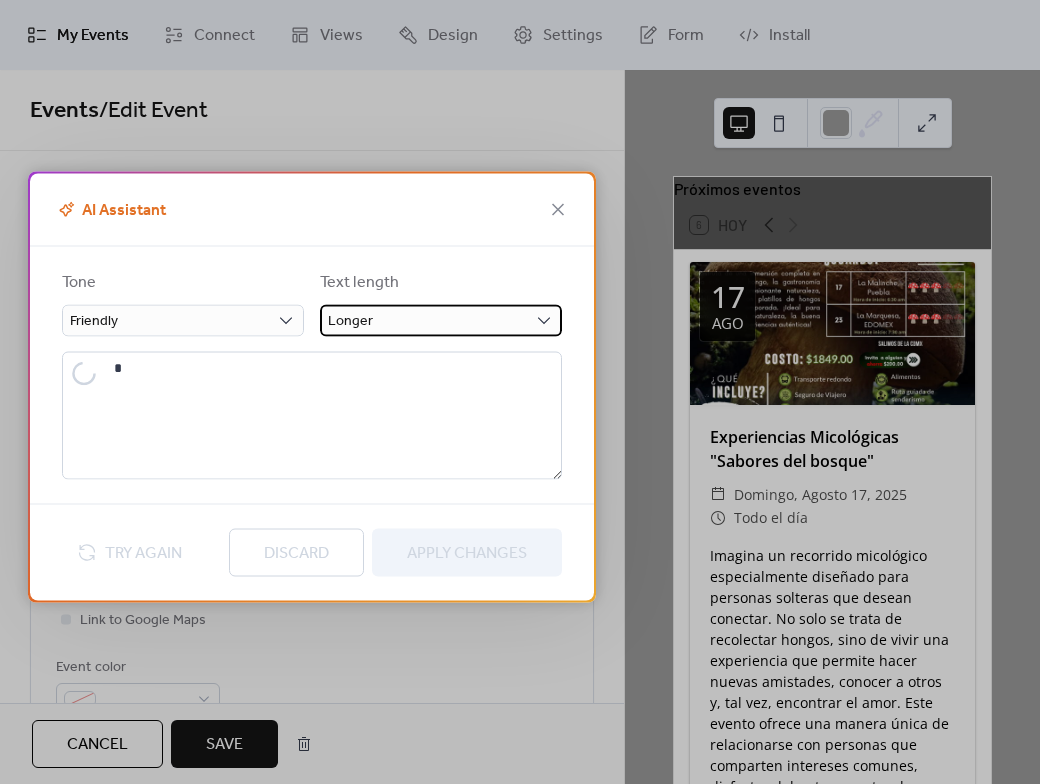 click on "Longer" at bounding box center (441, 320) 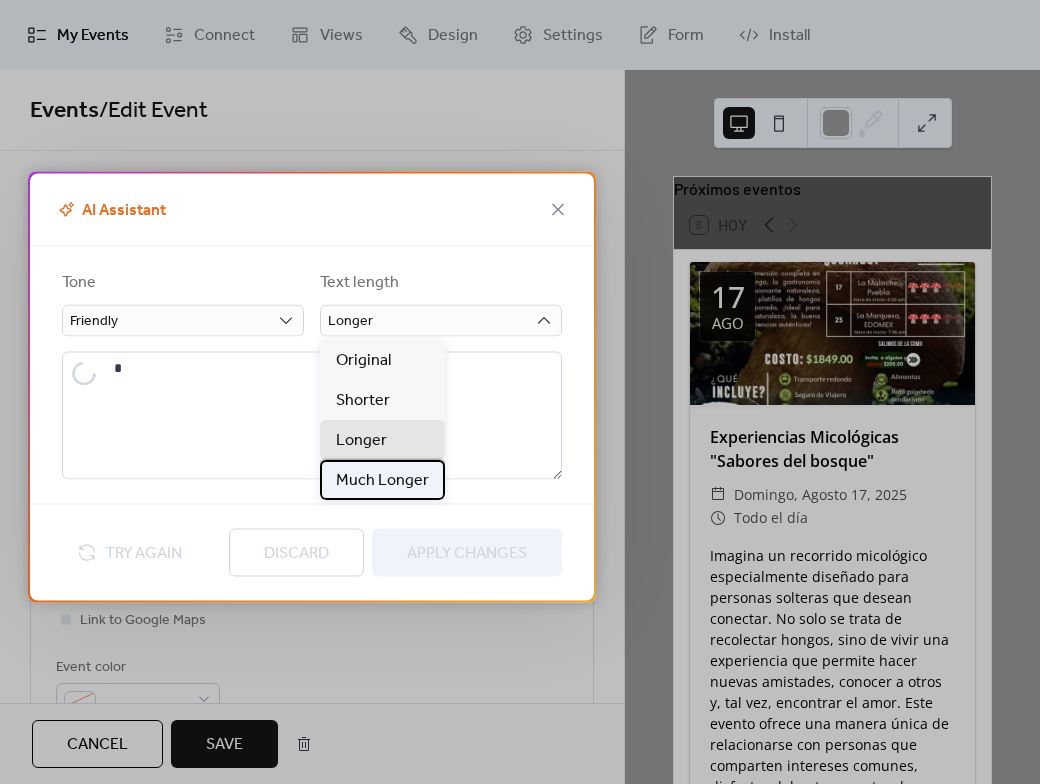 click on "Much Longer" at bounding box center (382, 481) 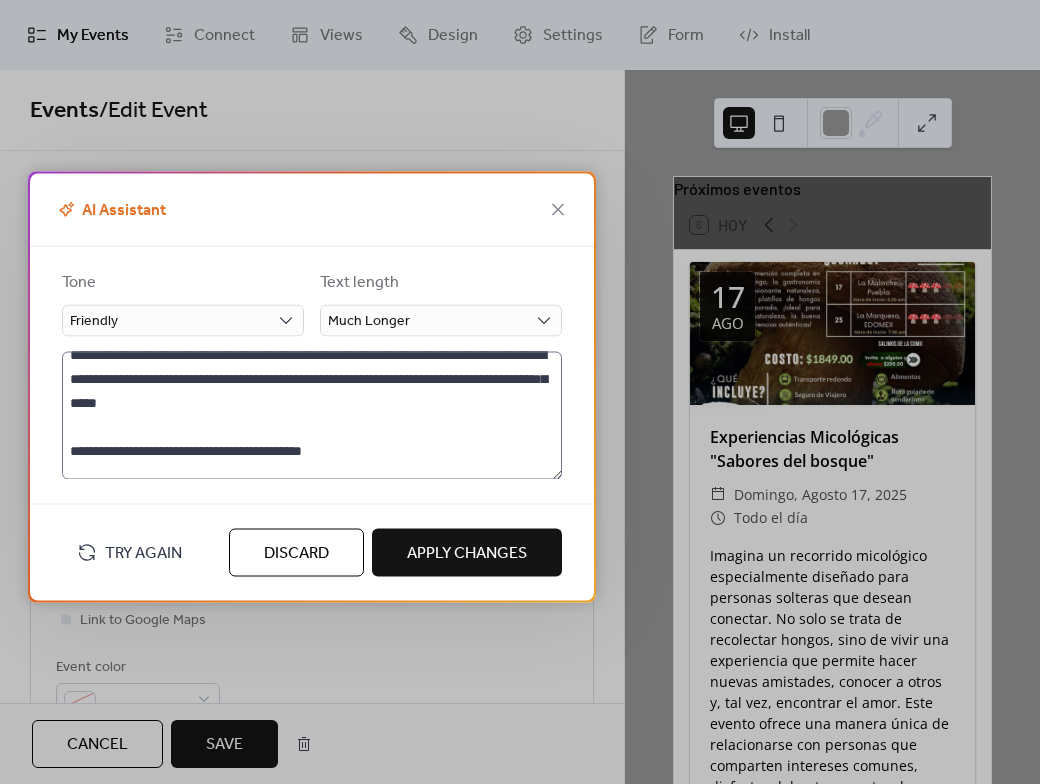 scroll, scrollTop: 0, scrollLeft: 0, axis: both 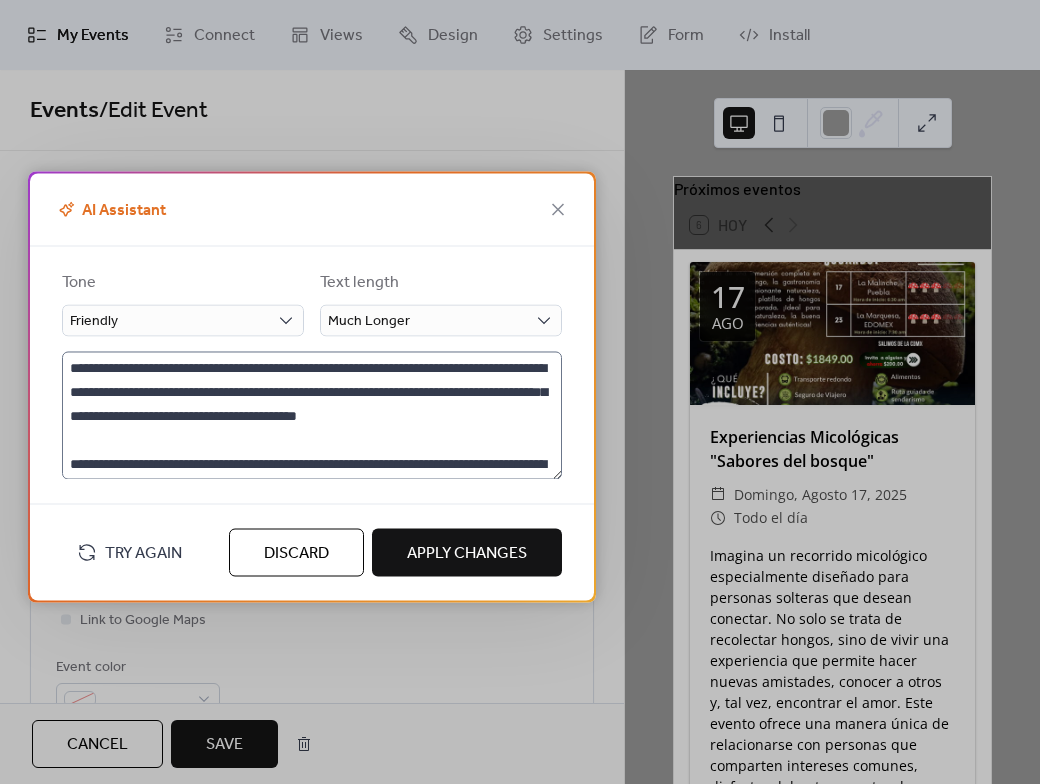 type on "**********" 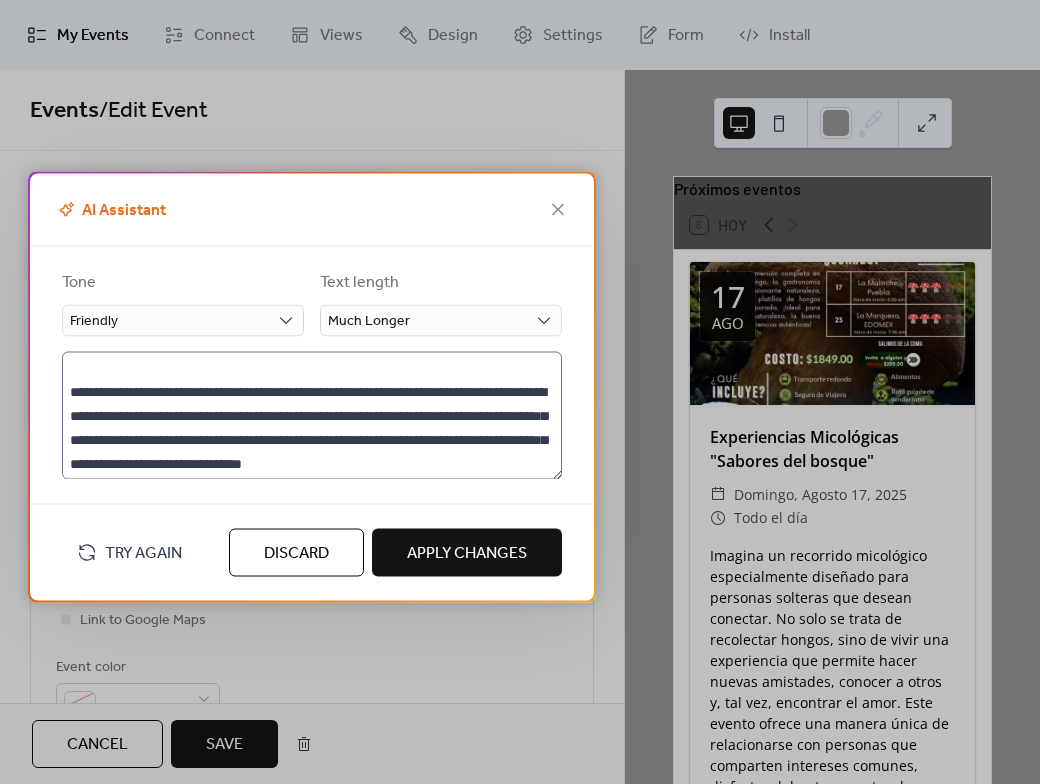scroll, scrollTop: 264, scrollLeft: 0, axis: vertical 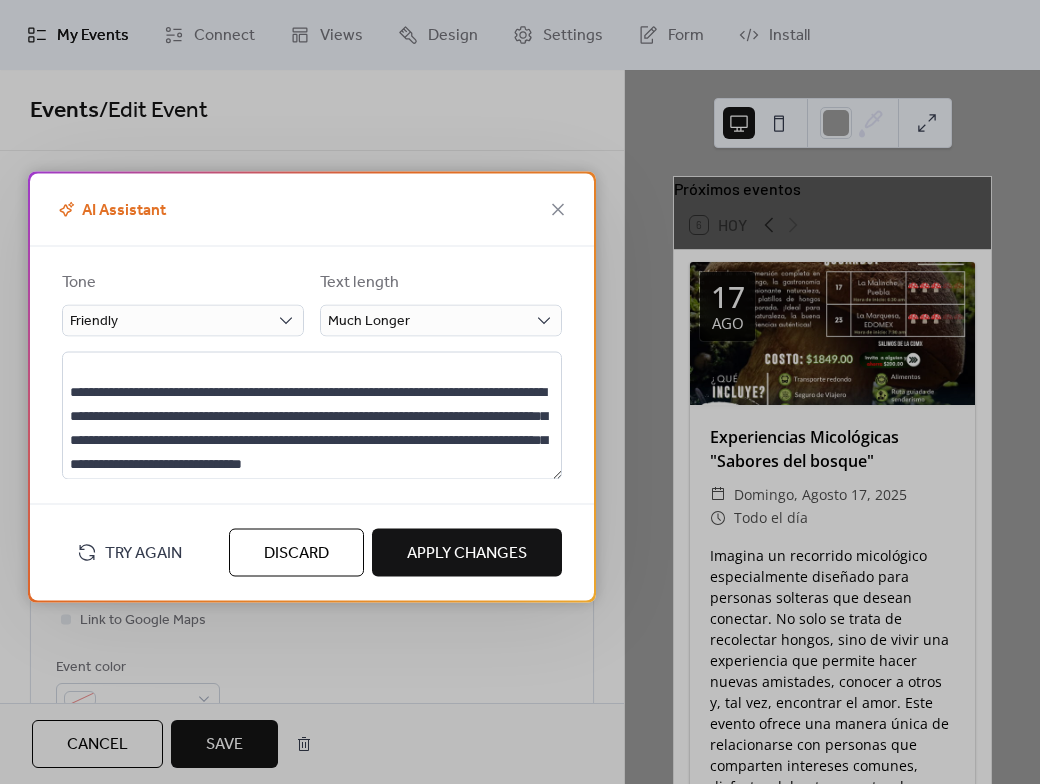 click on "Apply Changes" at bounding box center (467, 553) 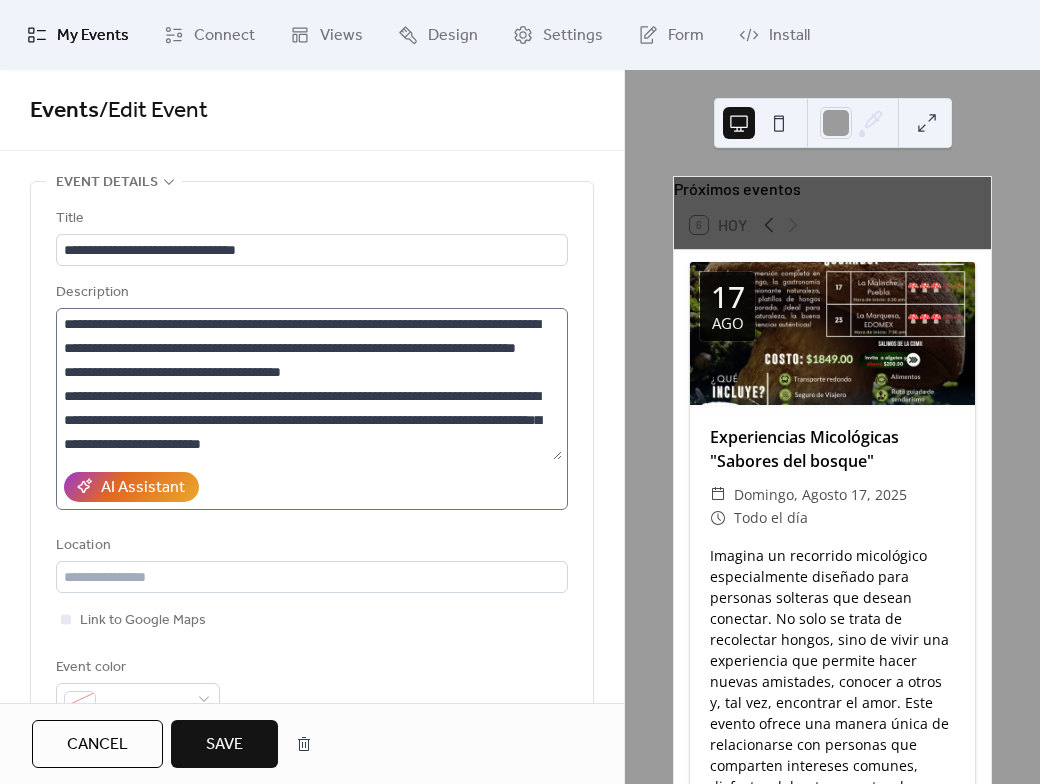 scroll, scrollTop: 216, scrollLeft: 0, axis: vertical 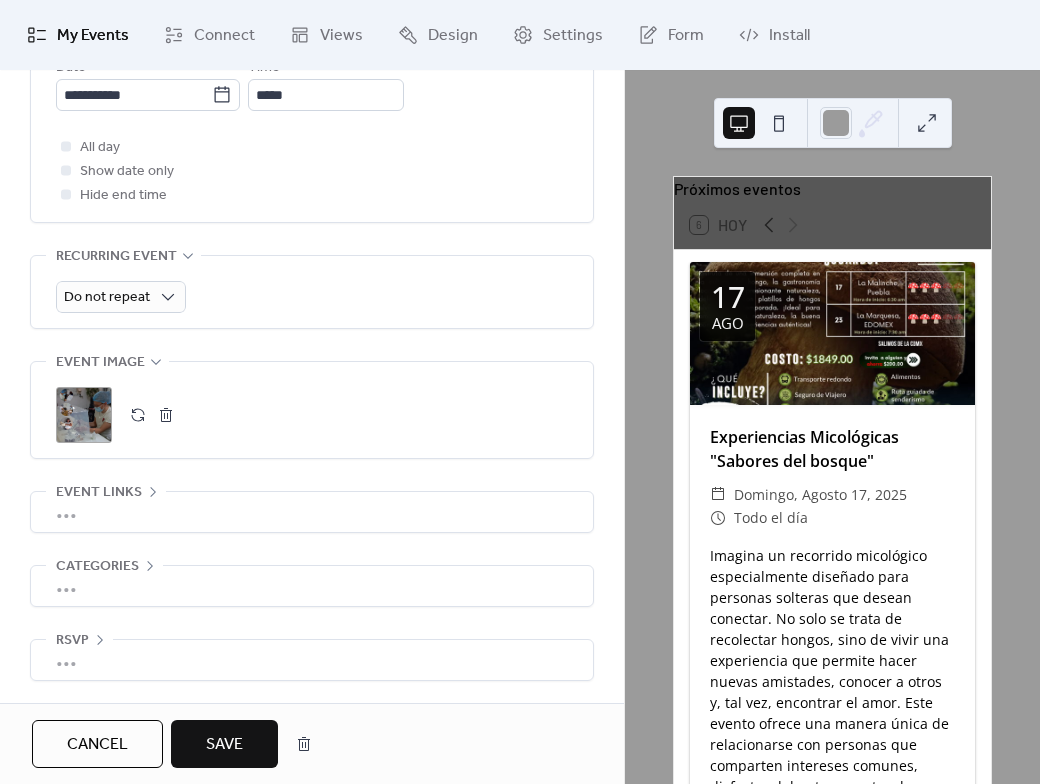click at bounding box center [138, 415] 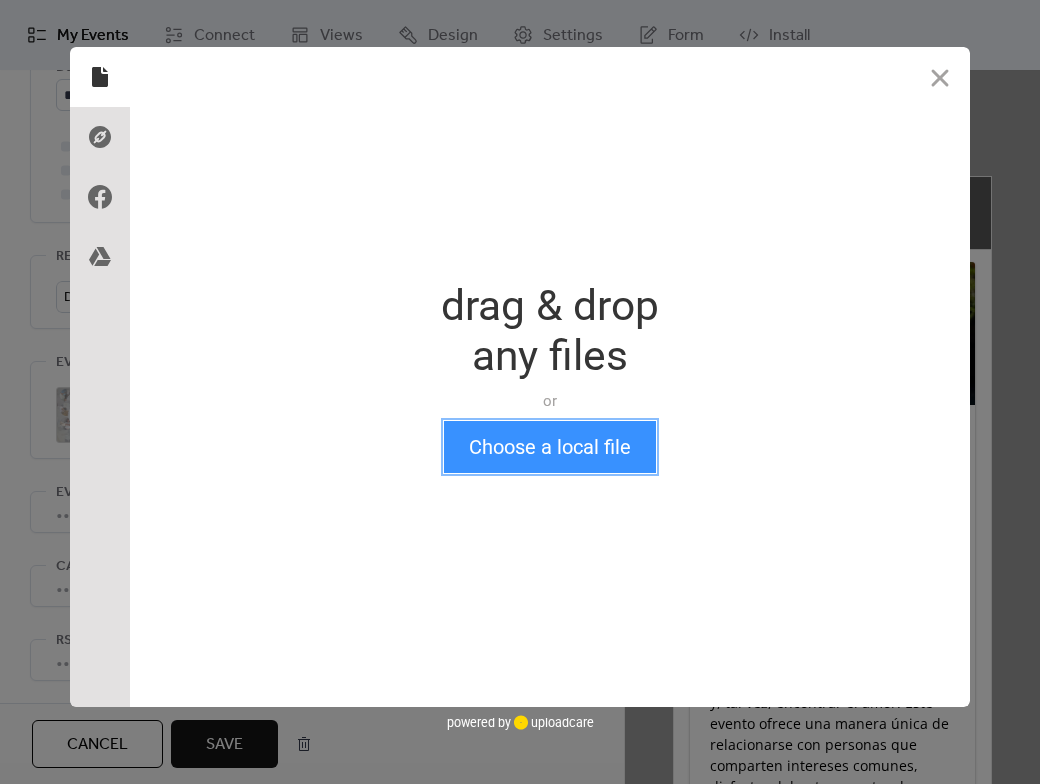 click on "Choose a local file" at bounding box center (550, 447) 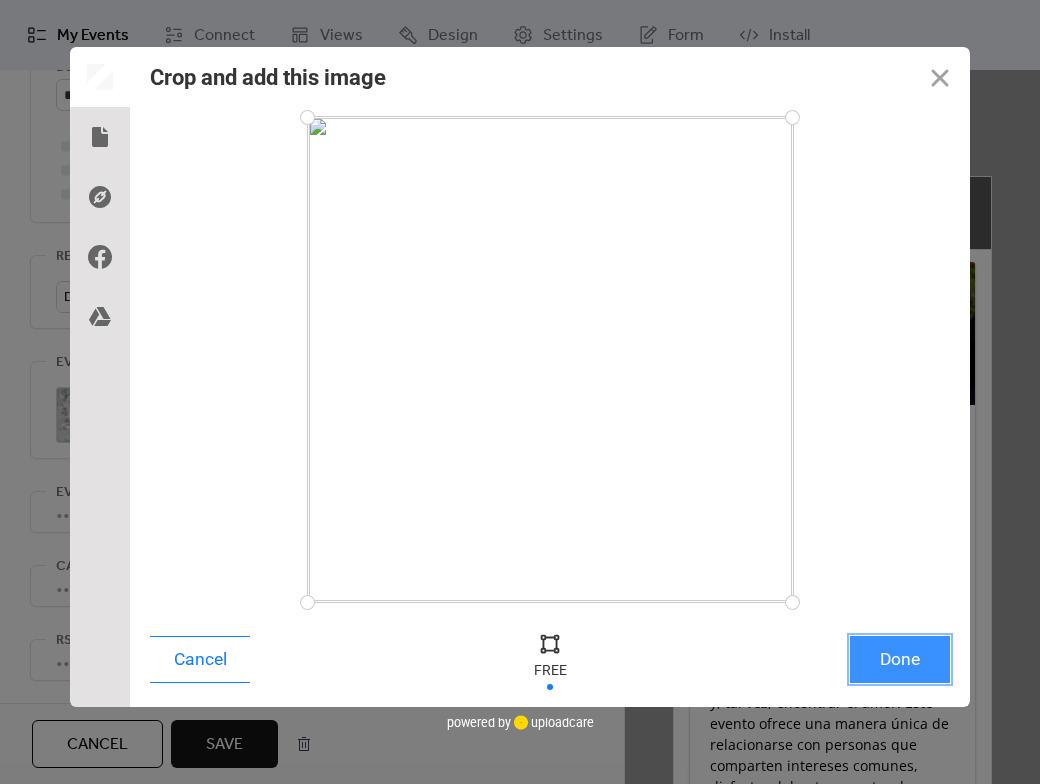 click on "Done" at bounding box center [900, 659] 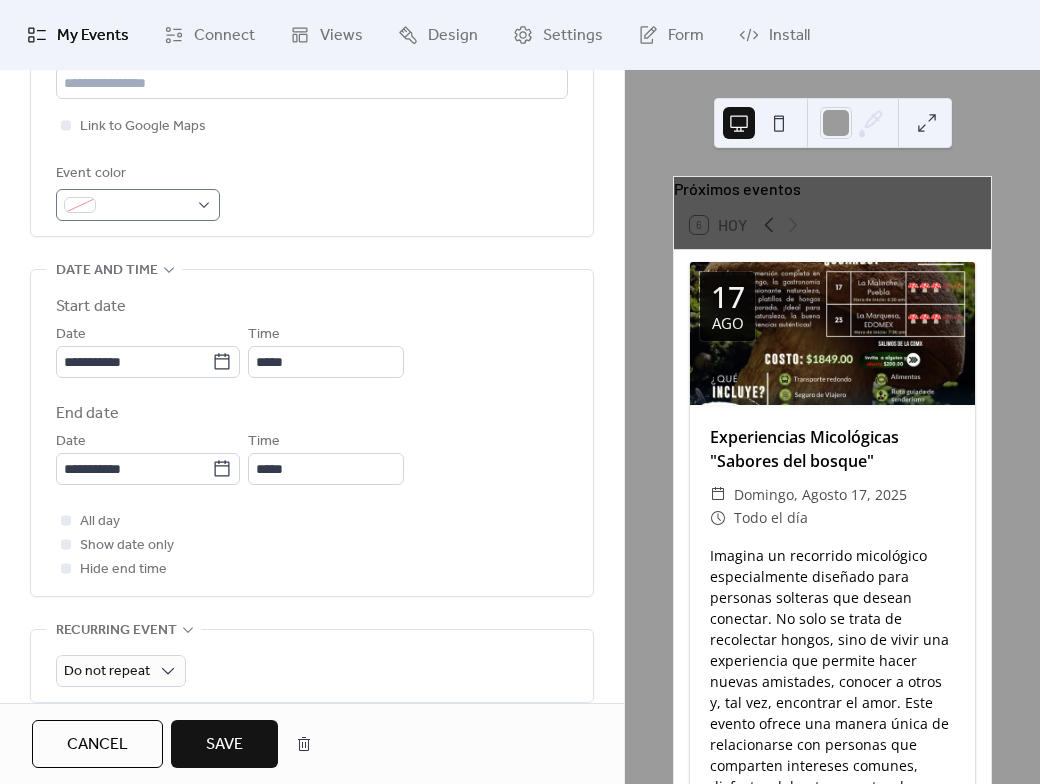 scroll, scrollTop: 472, scrollLeft: 0, axis: vertical 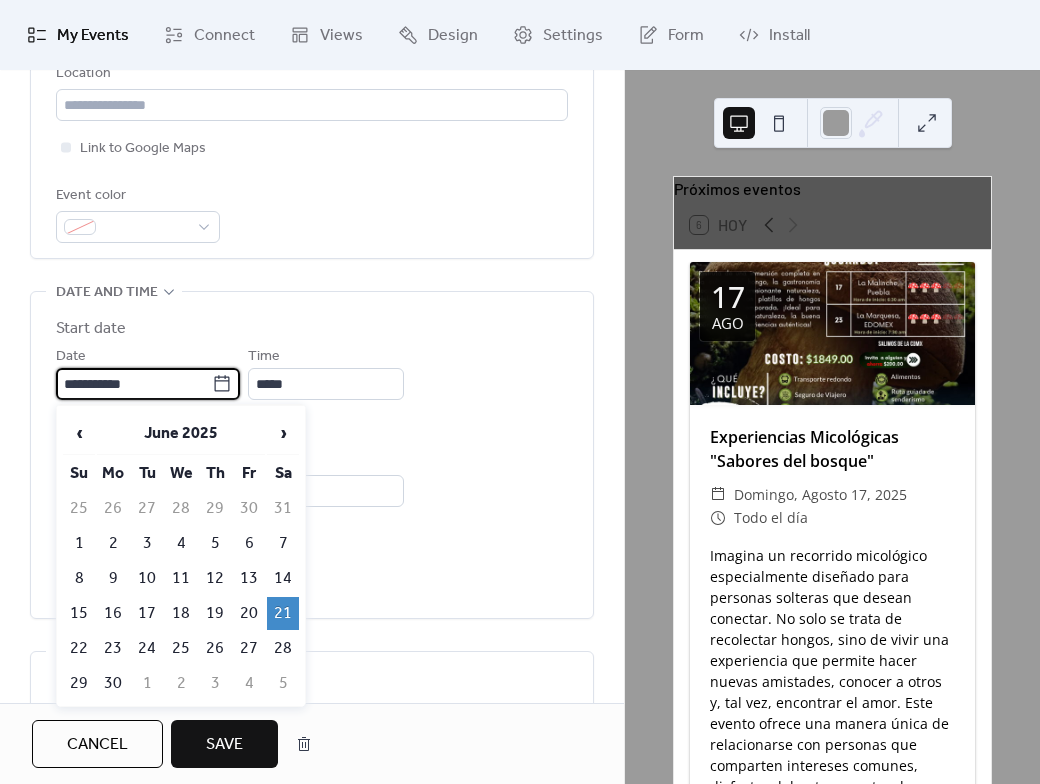 click on "**********" at bounding box center (134, 384) 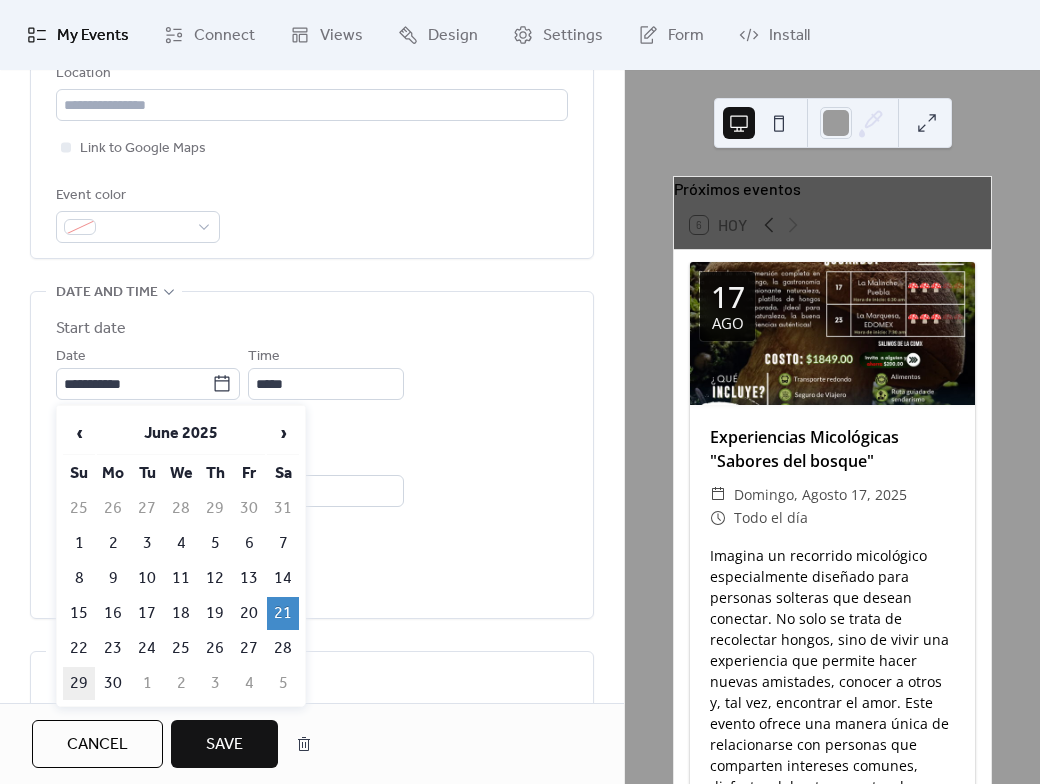 click on "29" at bounding box center [79, 683] 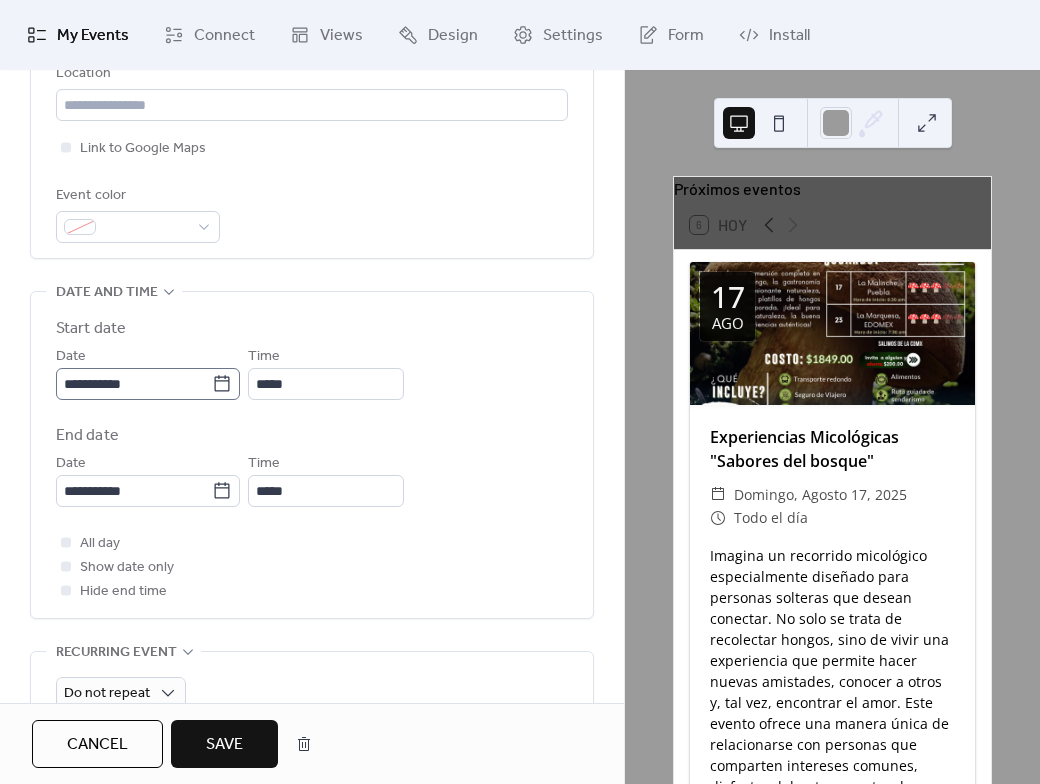 click 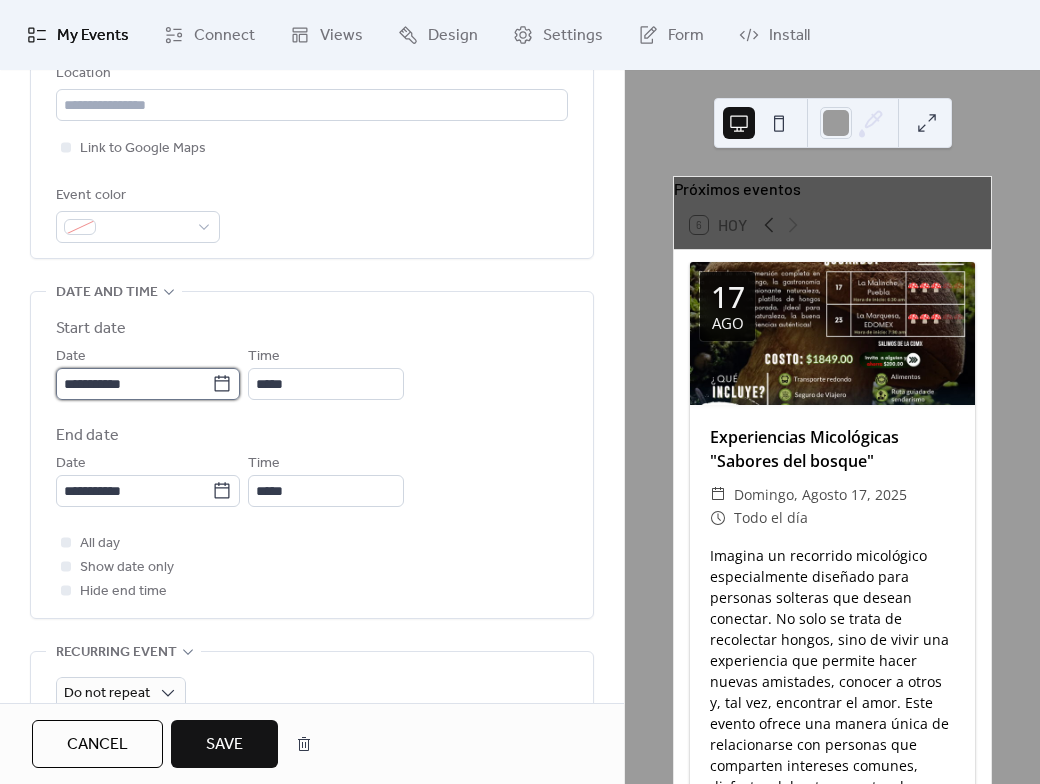 click on "**********" at bounding box center [134, 384] 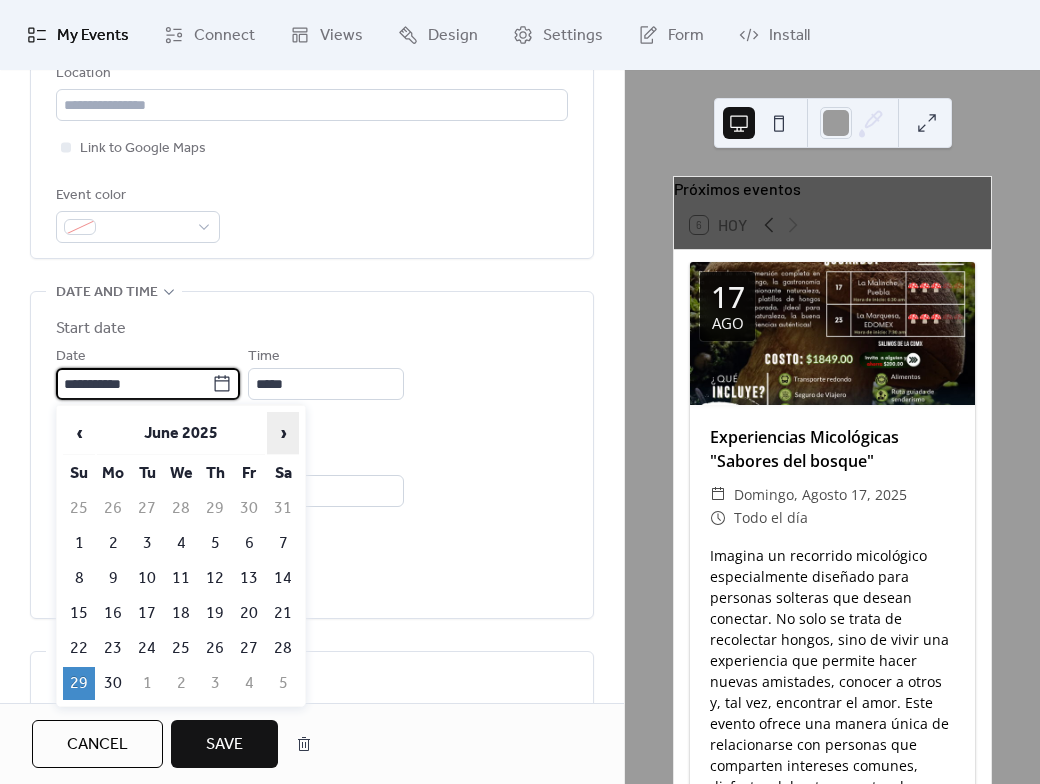 click on "›" at bounding box center [283, 433] 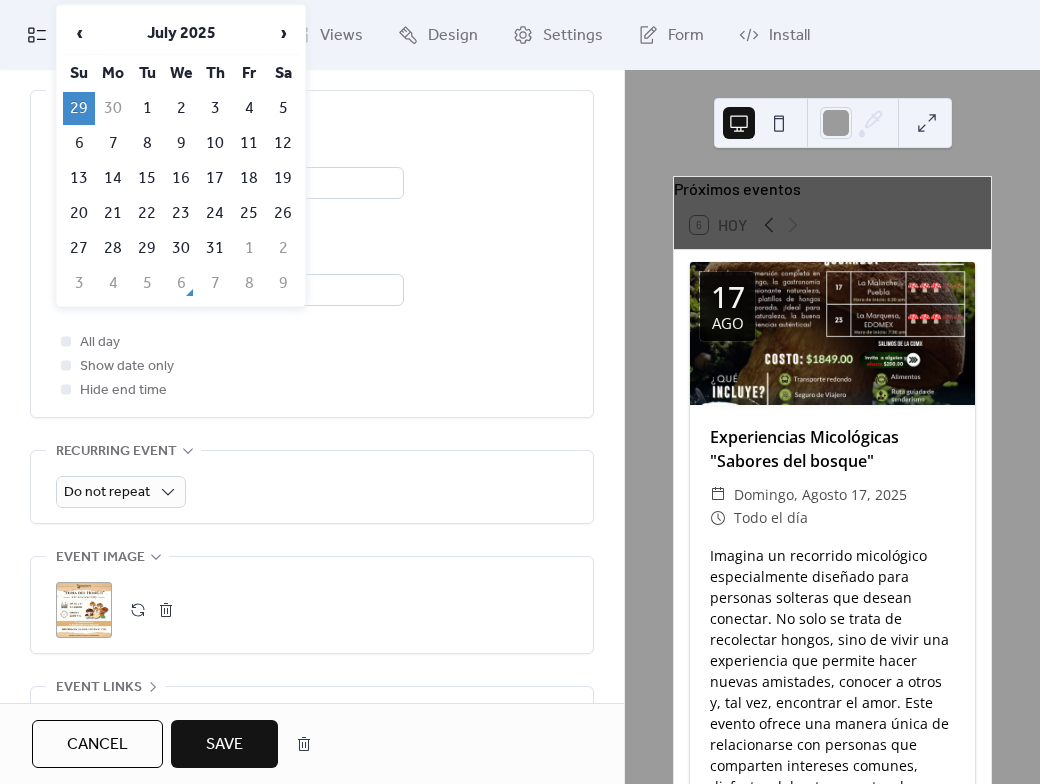 scroll, scrollTop: 672, scrollLeft: 0, axis: vertical 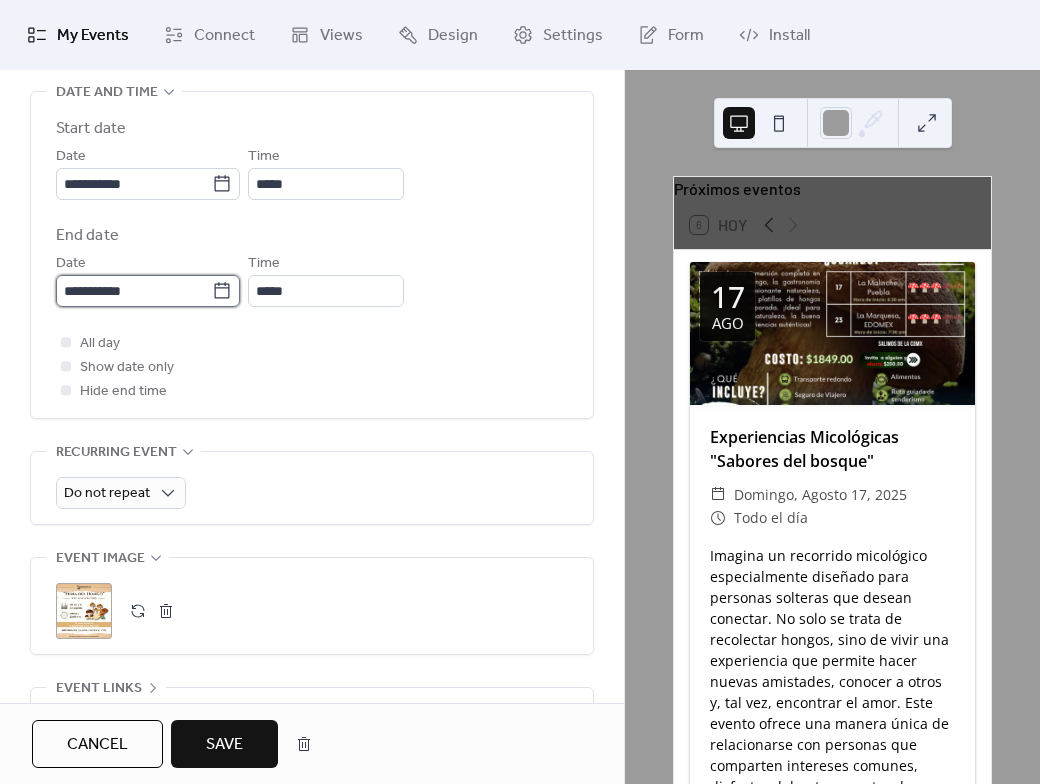 click on "**********" at bounding box center [134, 291] 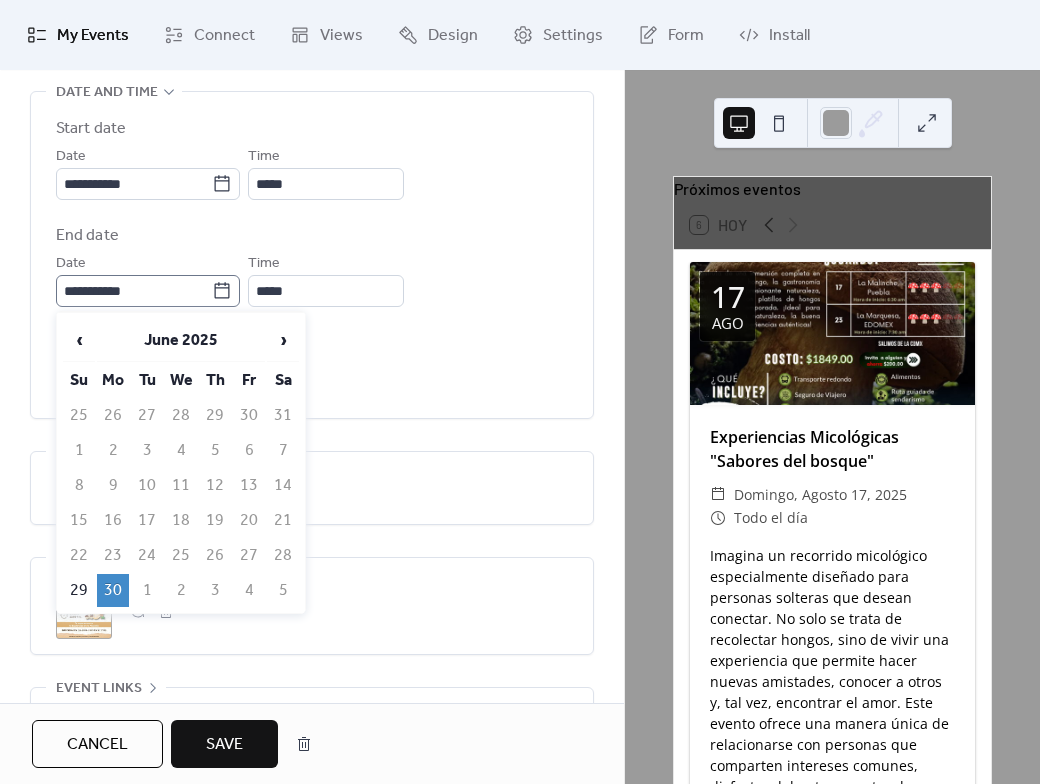 click 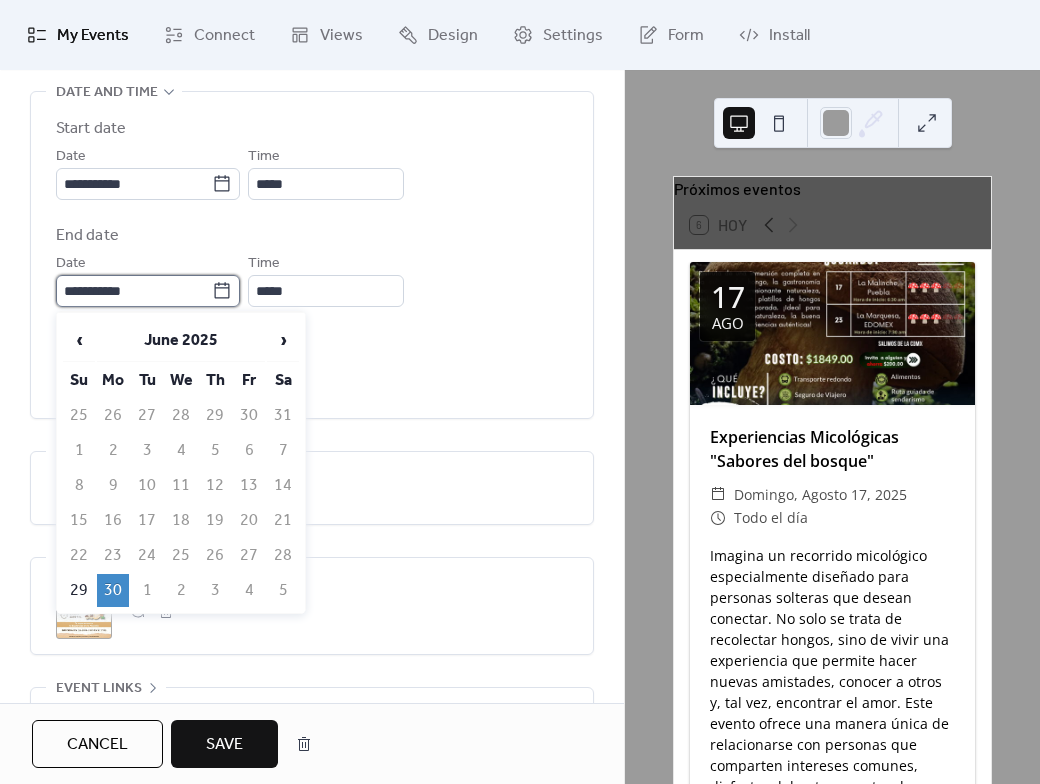 click on "**********" at bounding box center (134, 291) 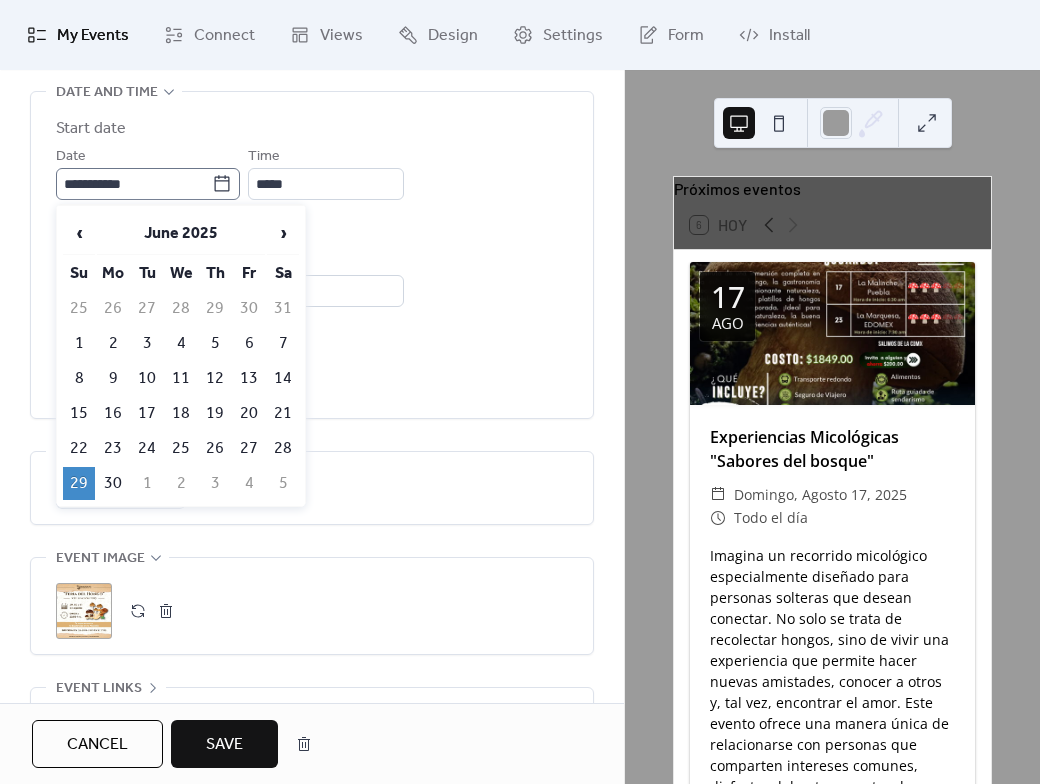 click on "**********" at bounding box center [148, 184] 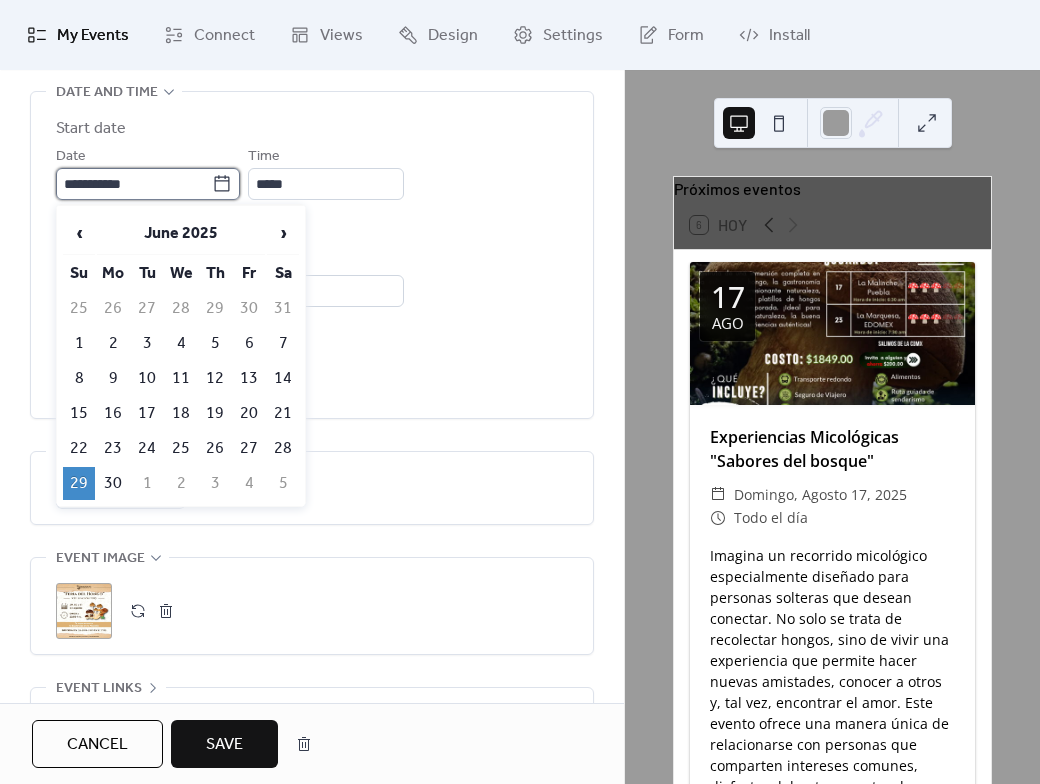 click on "**********" at bounding box center (134, 184) 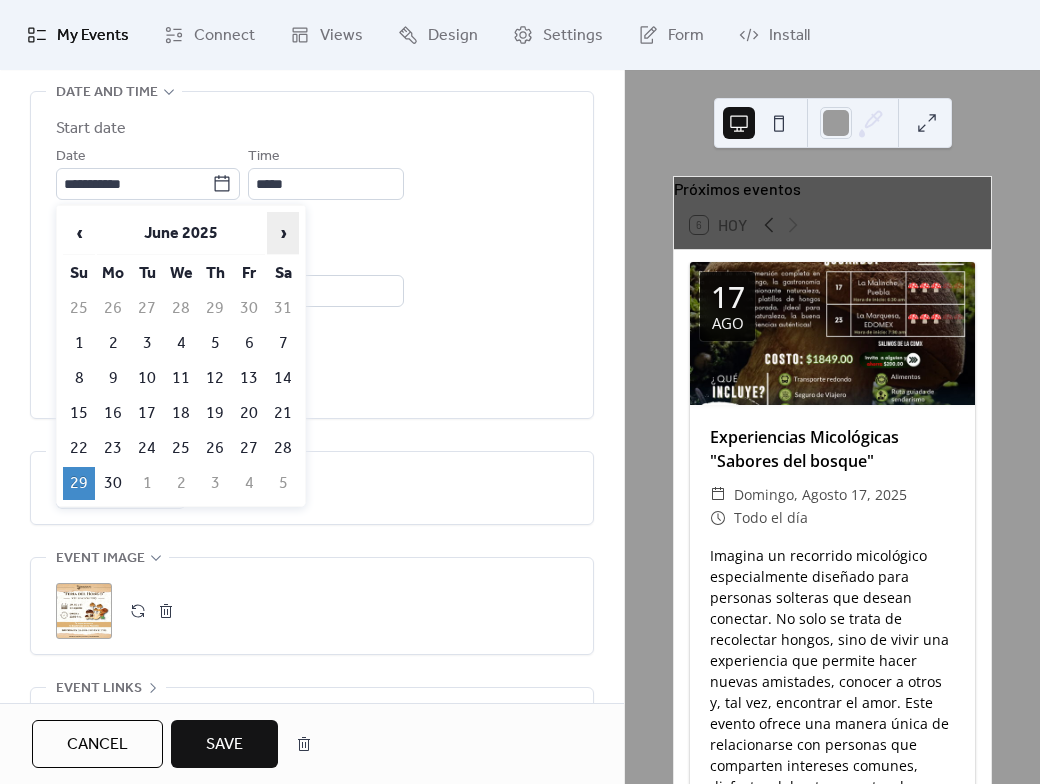 drag, startPoint x: 293, startPoint y: 227, endPoint x: 288, endPoint y: 238, distance: 12.083046 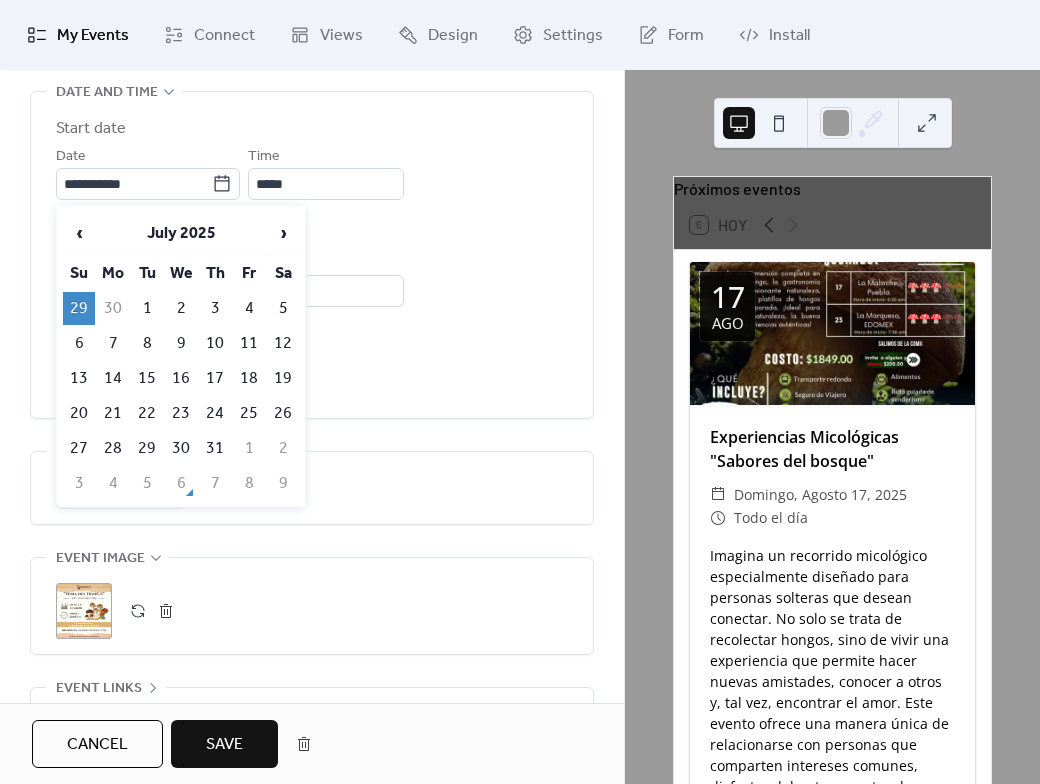 click on "29" at bounding box center [147, 448] 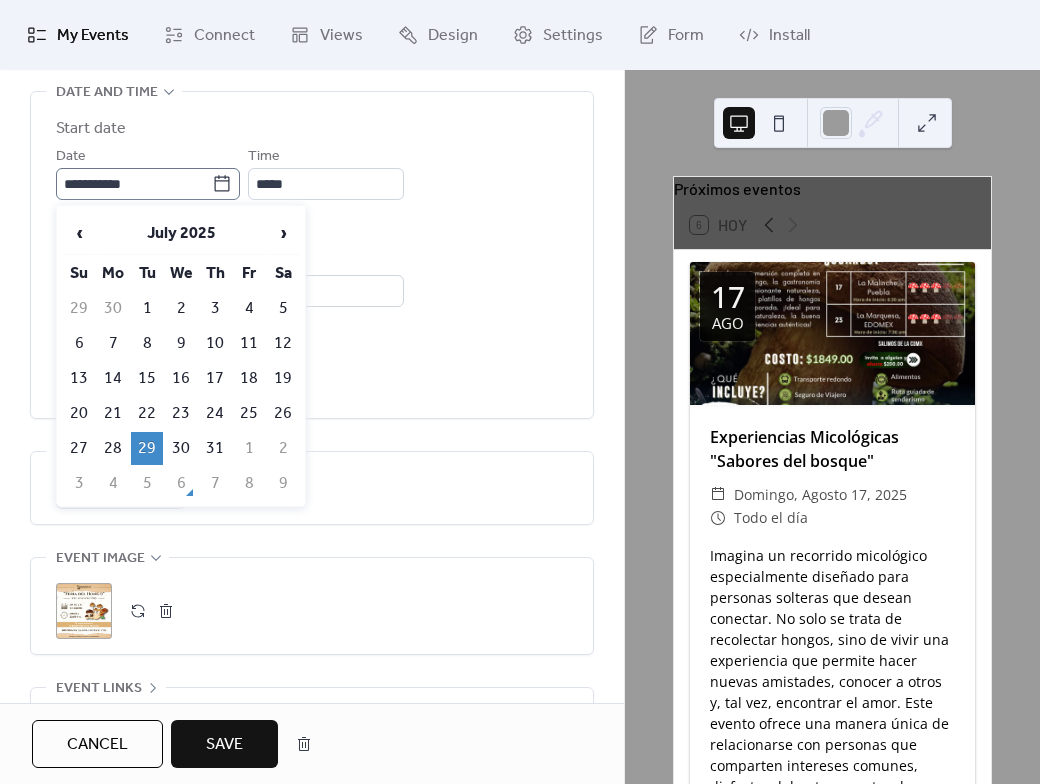 click 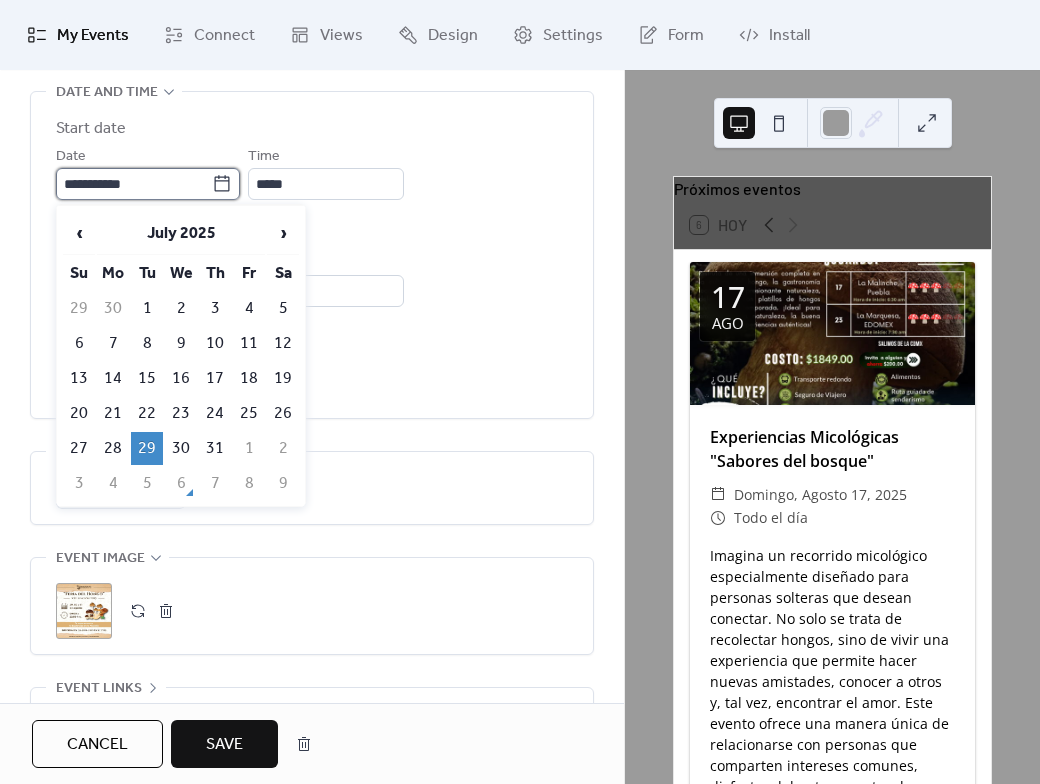 click on "**********" at bounding box center [134, 184] 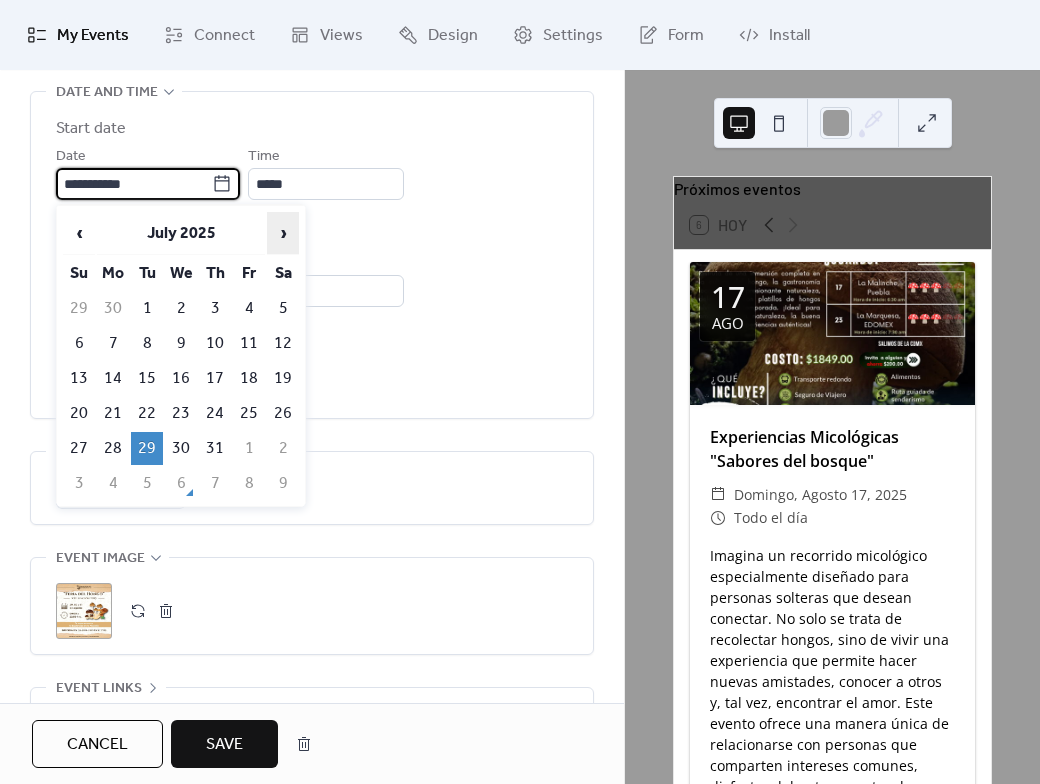 click on "›" at bounding box center [283, 233] 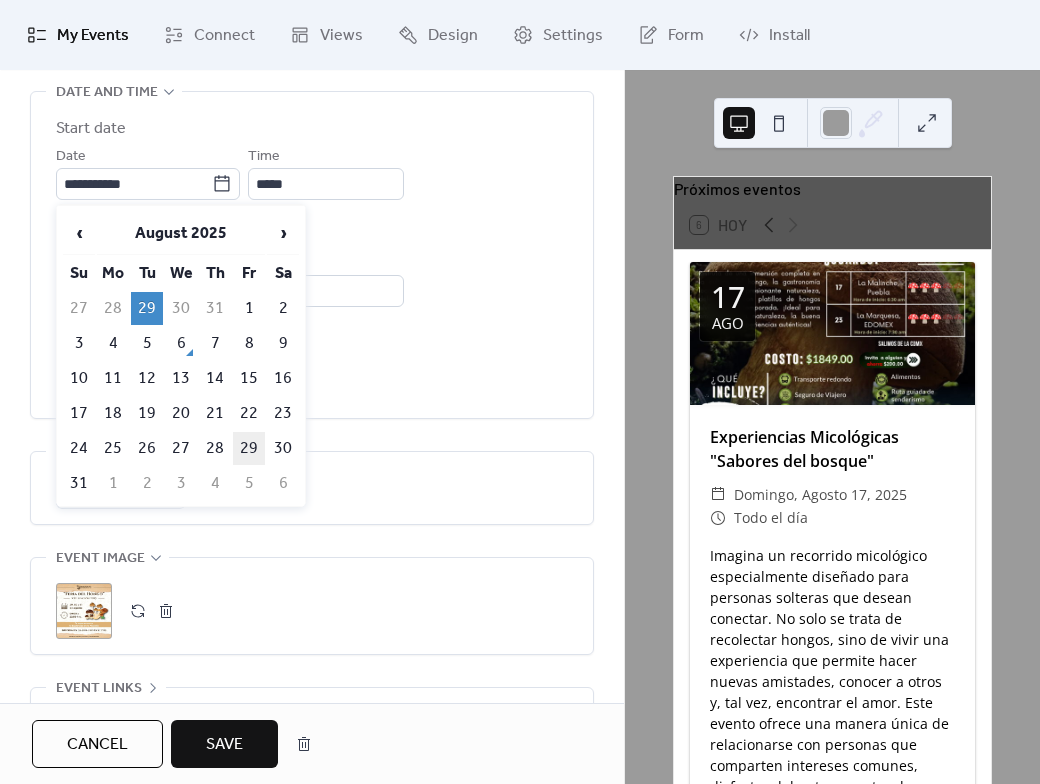 click on "29" at bounding box center (249, 448) 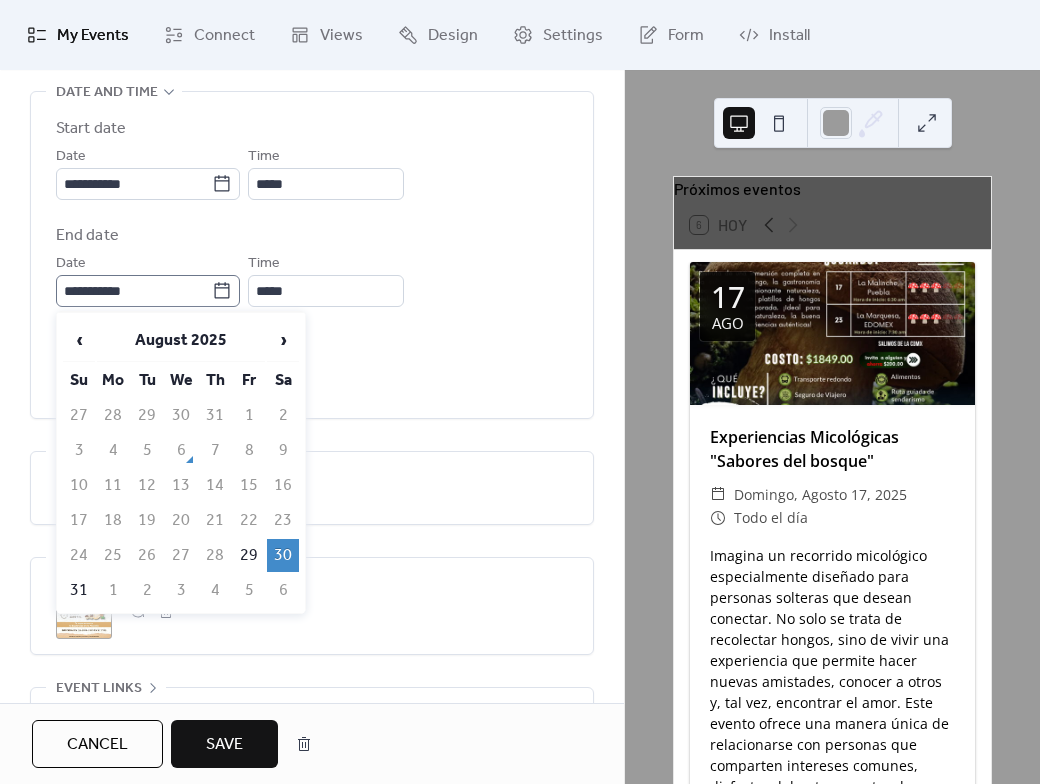 click 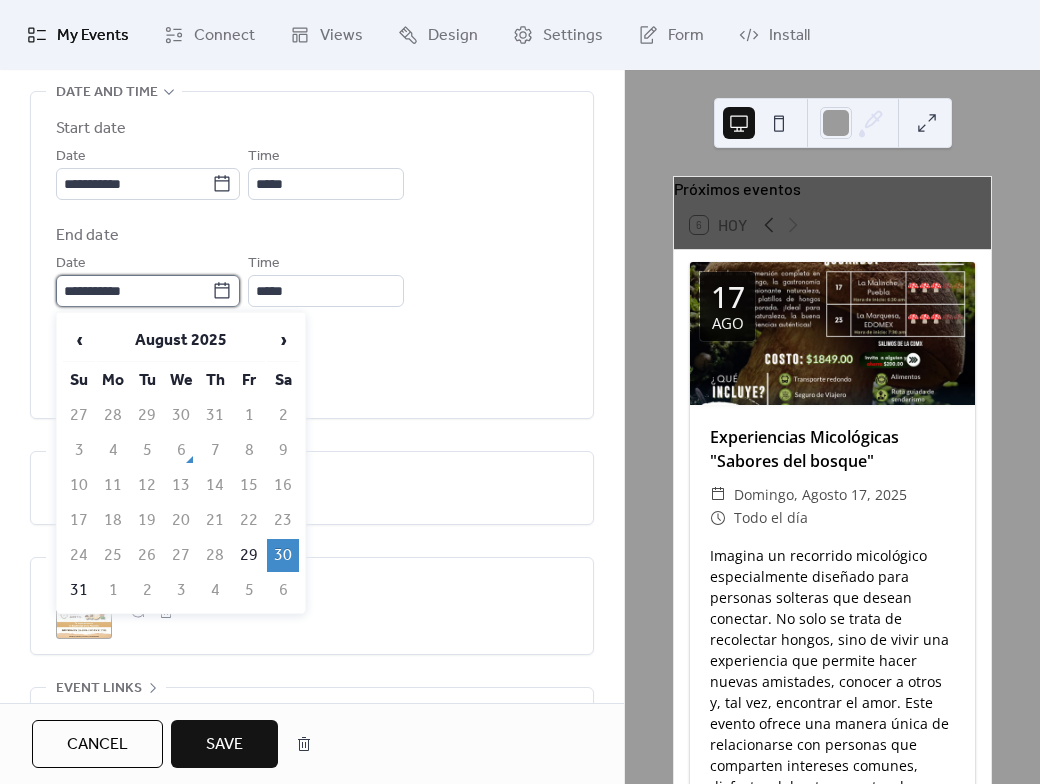 click on "**********" at bounding box center [134, 291] 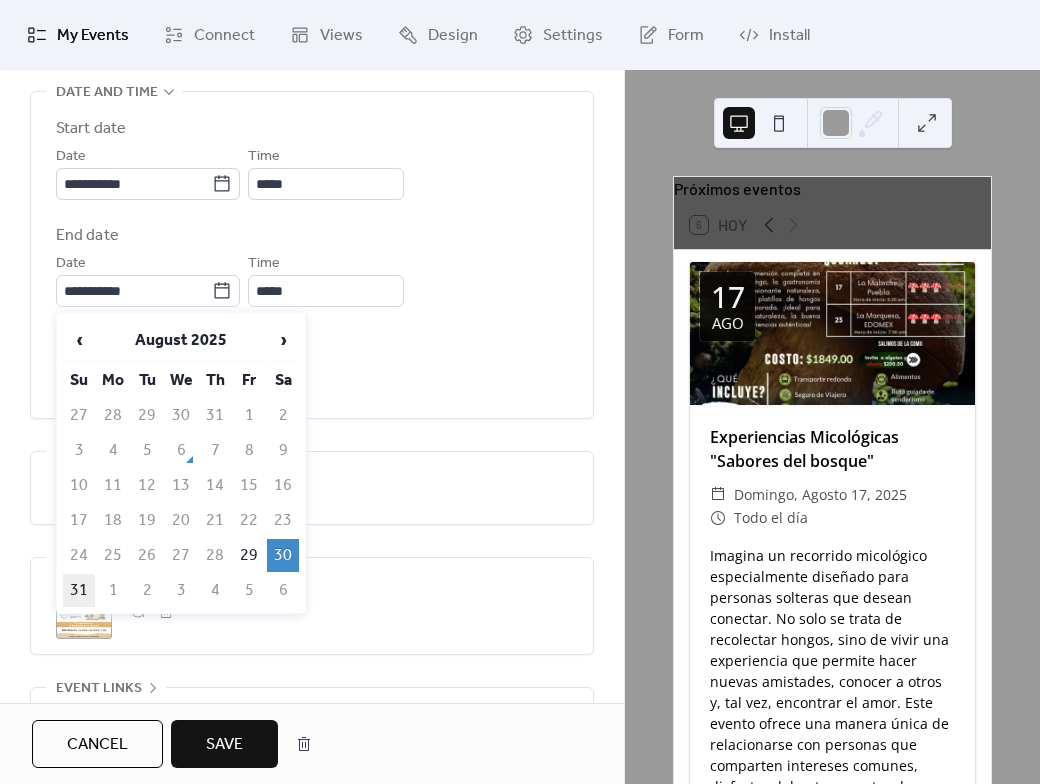 click on "31" at bounding box center [79, 590] 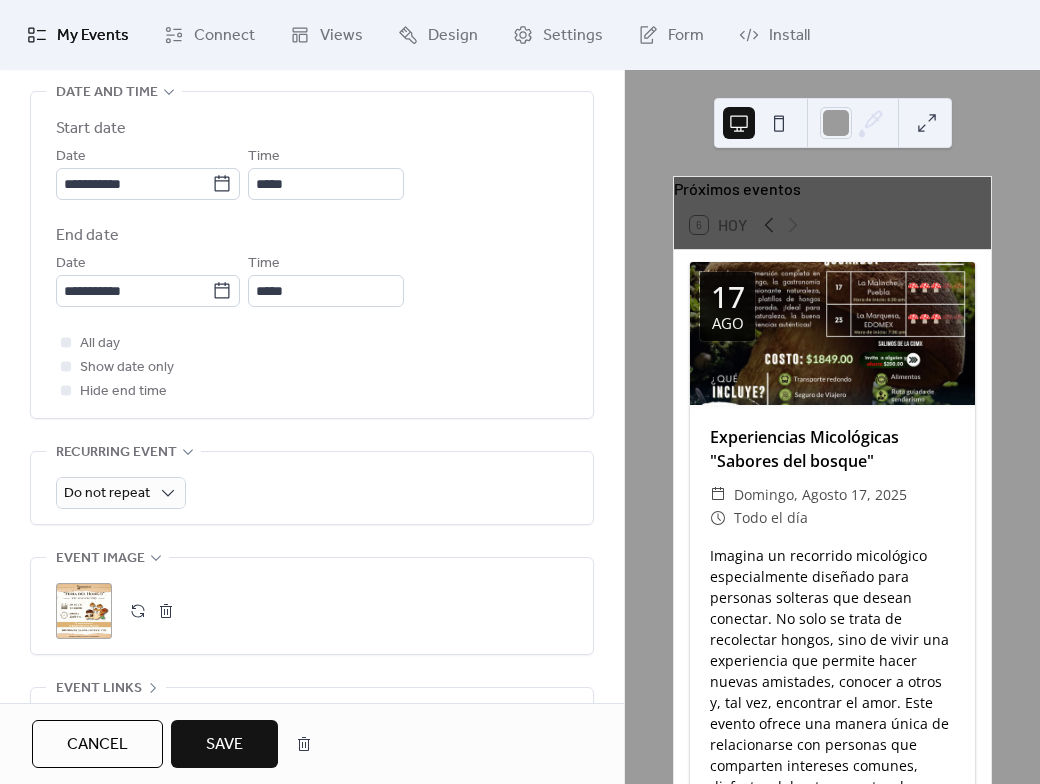 scroll, scrollTop: 872, scrollLeft: 0, axis: vertical 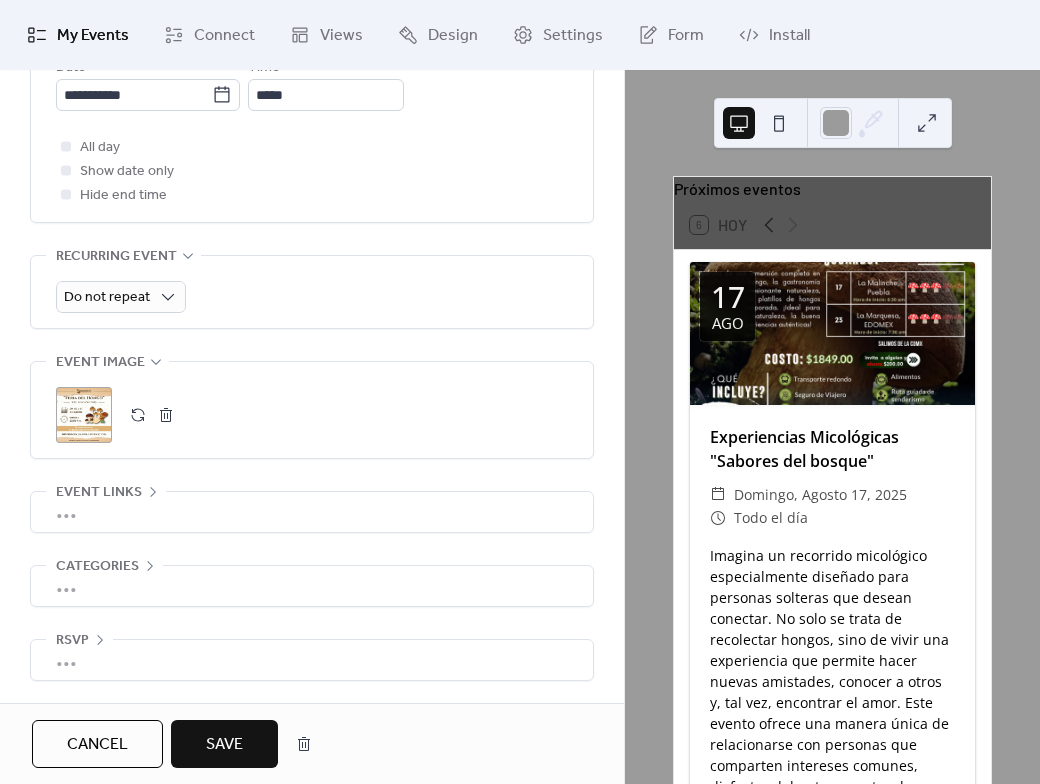 click on "Save" at bounding box center (224, 745) 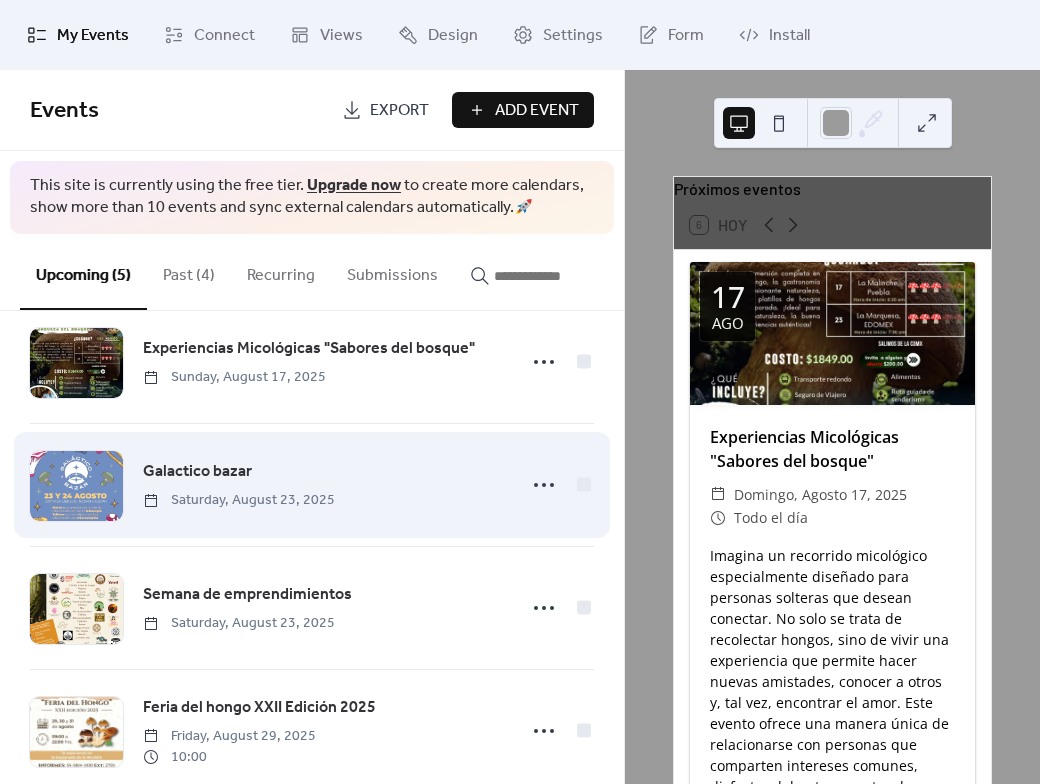 scroll, scrollTop: 8, scrollLeft: 0, axis: vertical 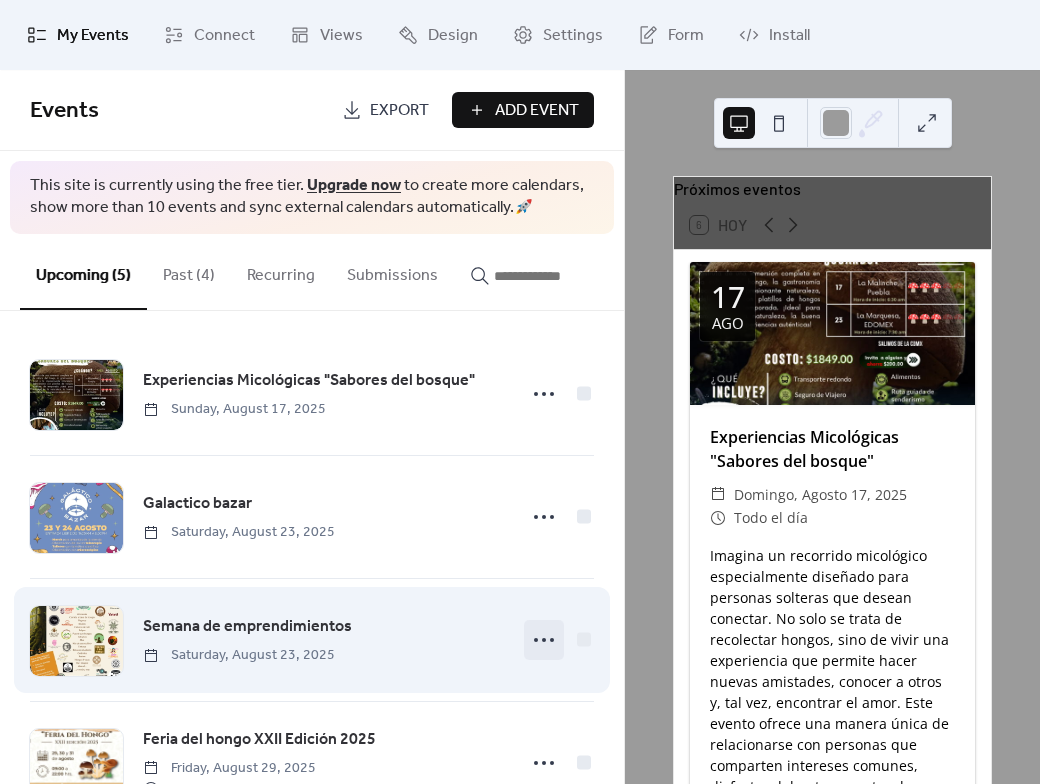 click 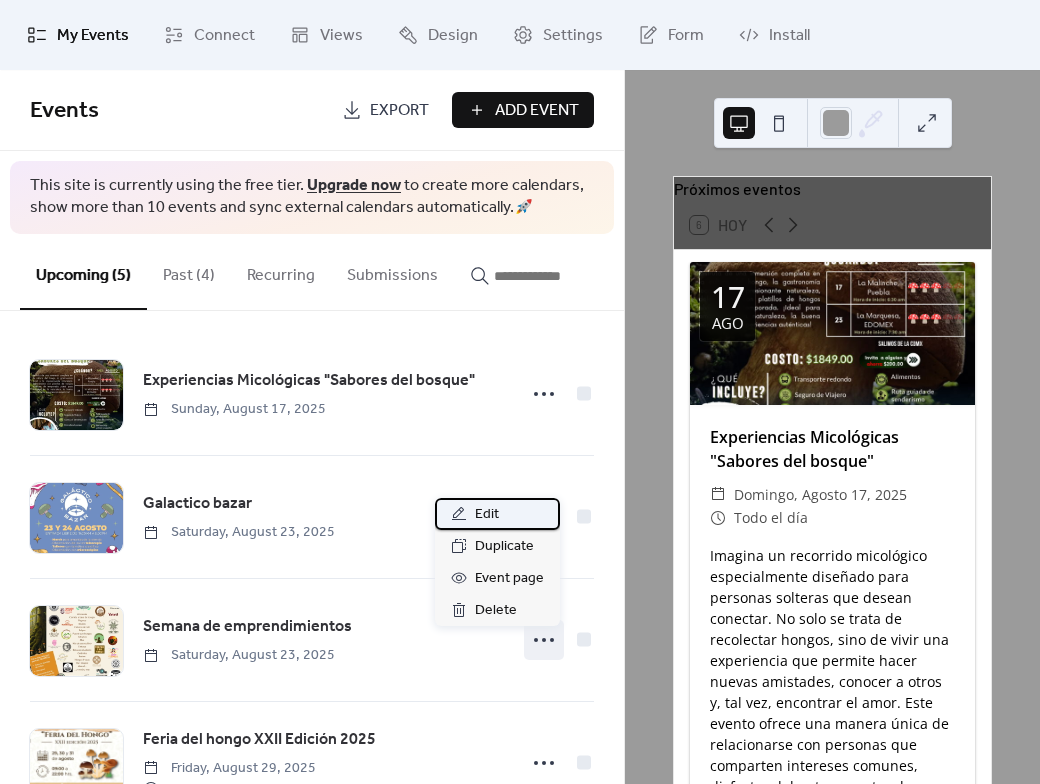 click on "Edit" at bounding box center (487, 515) 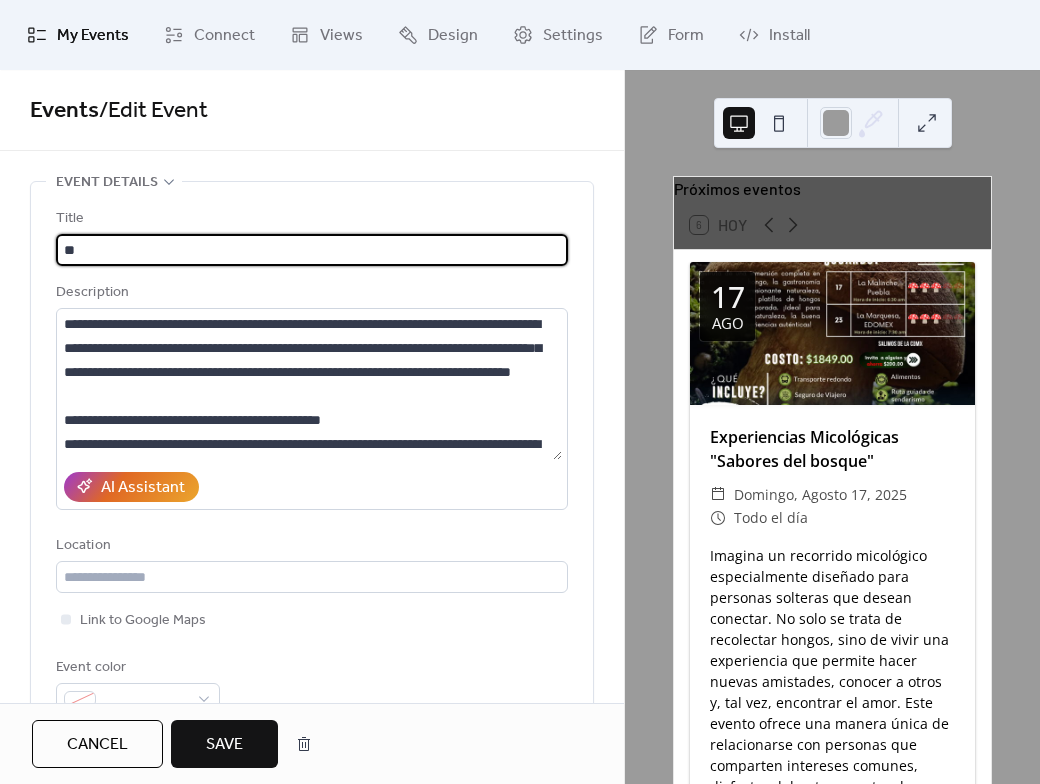 type on "*" 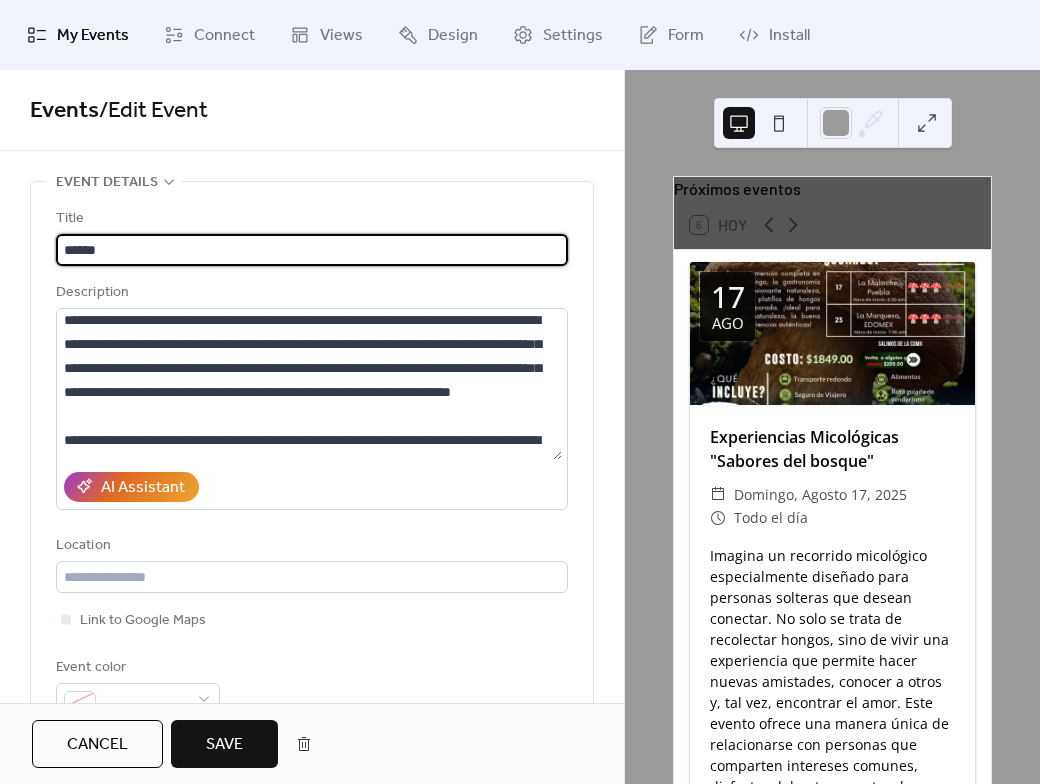 scroll, scrollTop: 0, scrollLeft: 0, axis: both 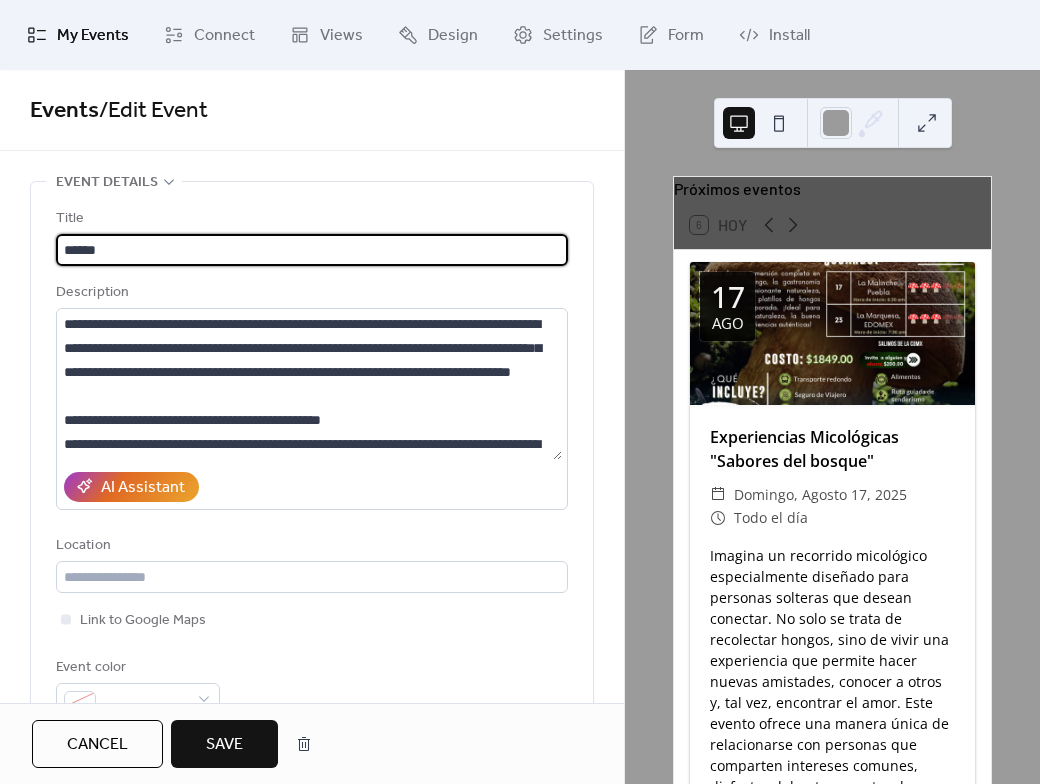 click on "*****" at bounding box center [312, 250] 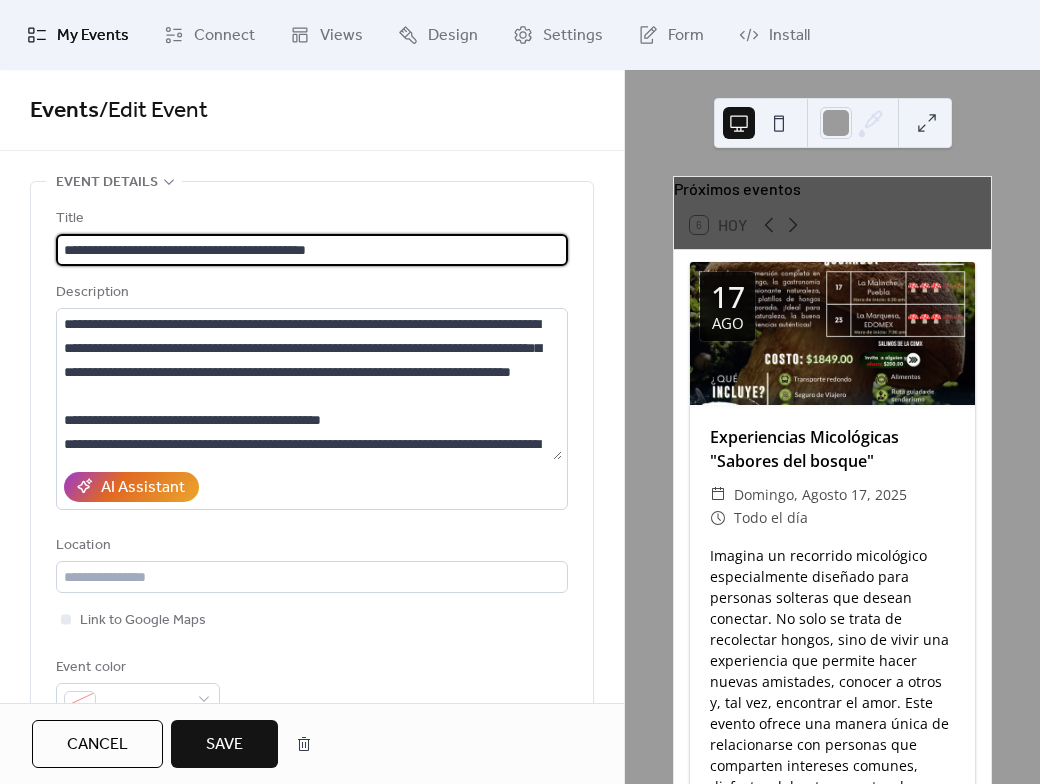 click on "**********" at bounding box center (312, 250) 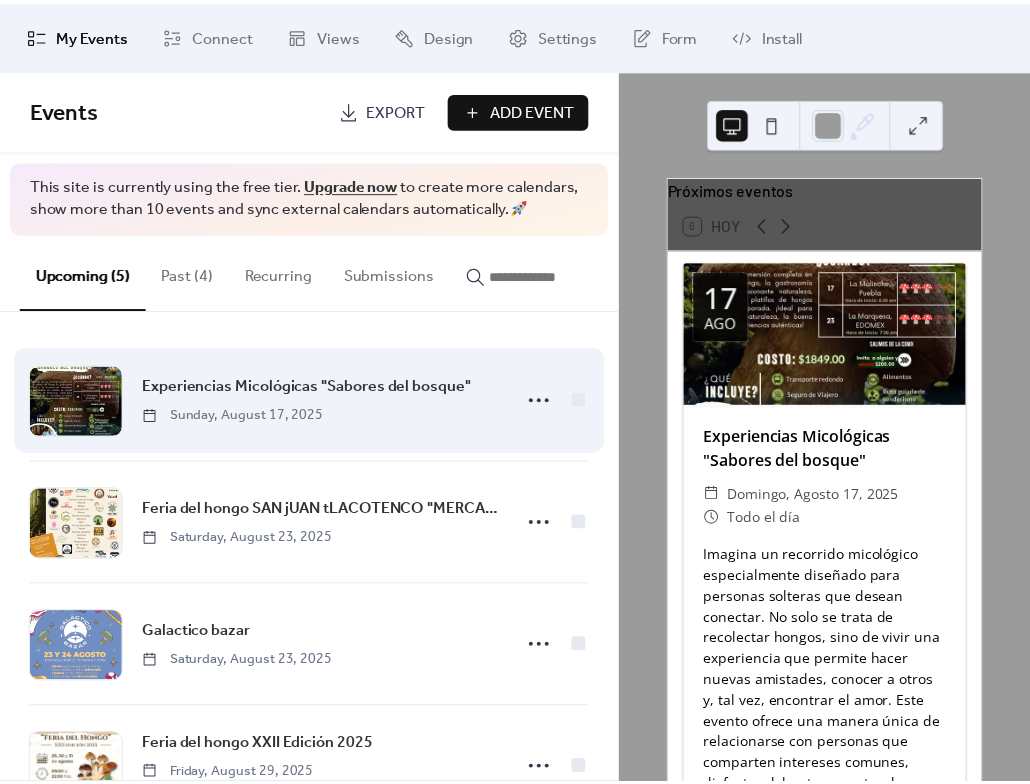 scroll, scrollTop: 0, scrollLeft: 0, axis: both 